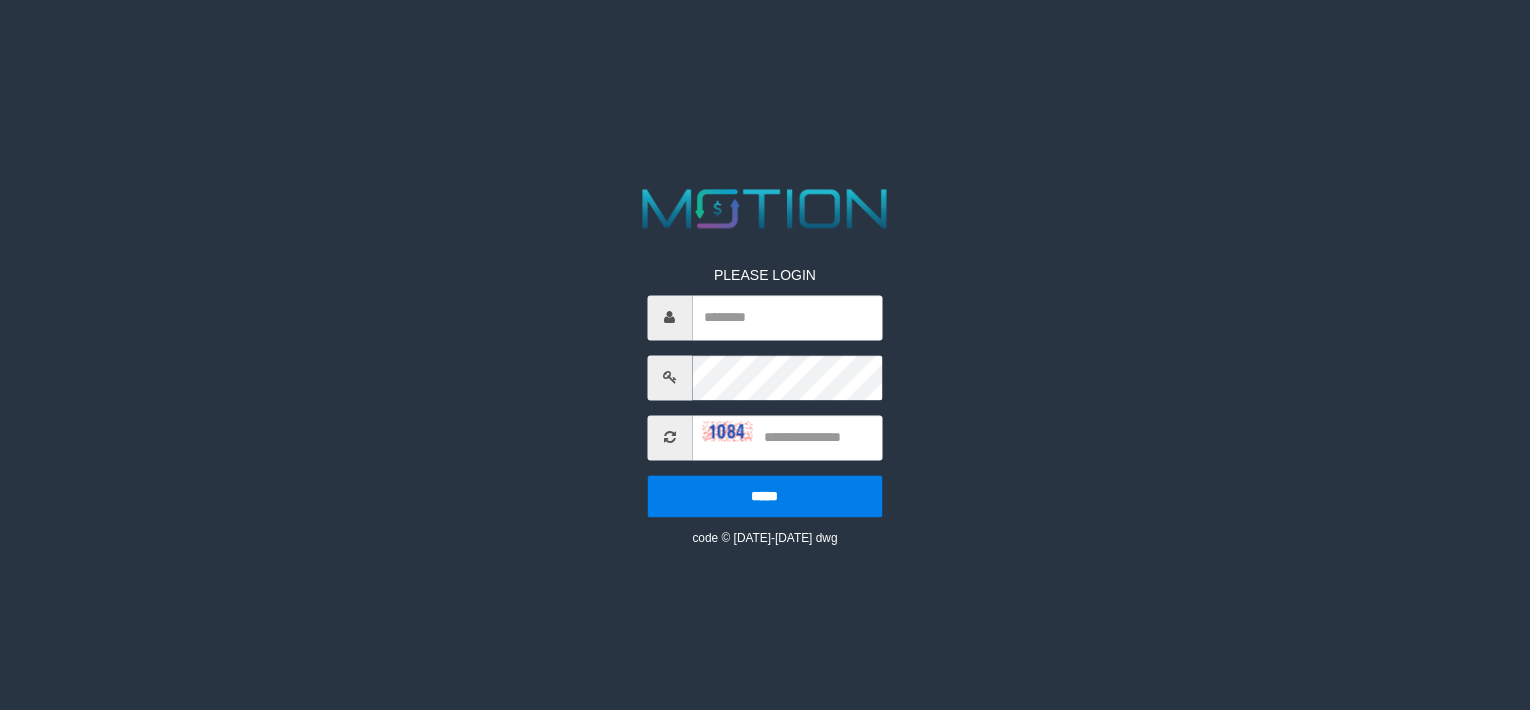 scroll, scrollTop: 0, scrollLeft: 0, axis: both 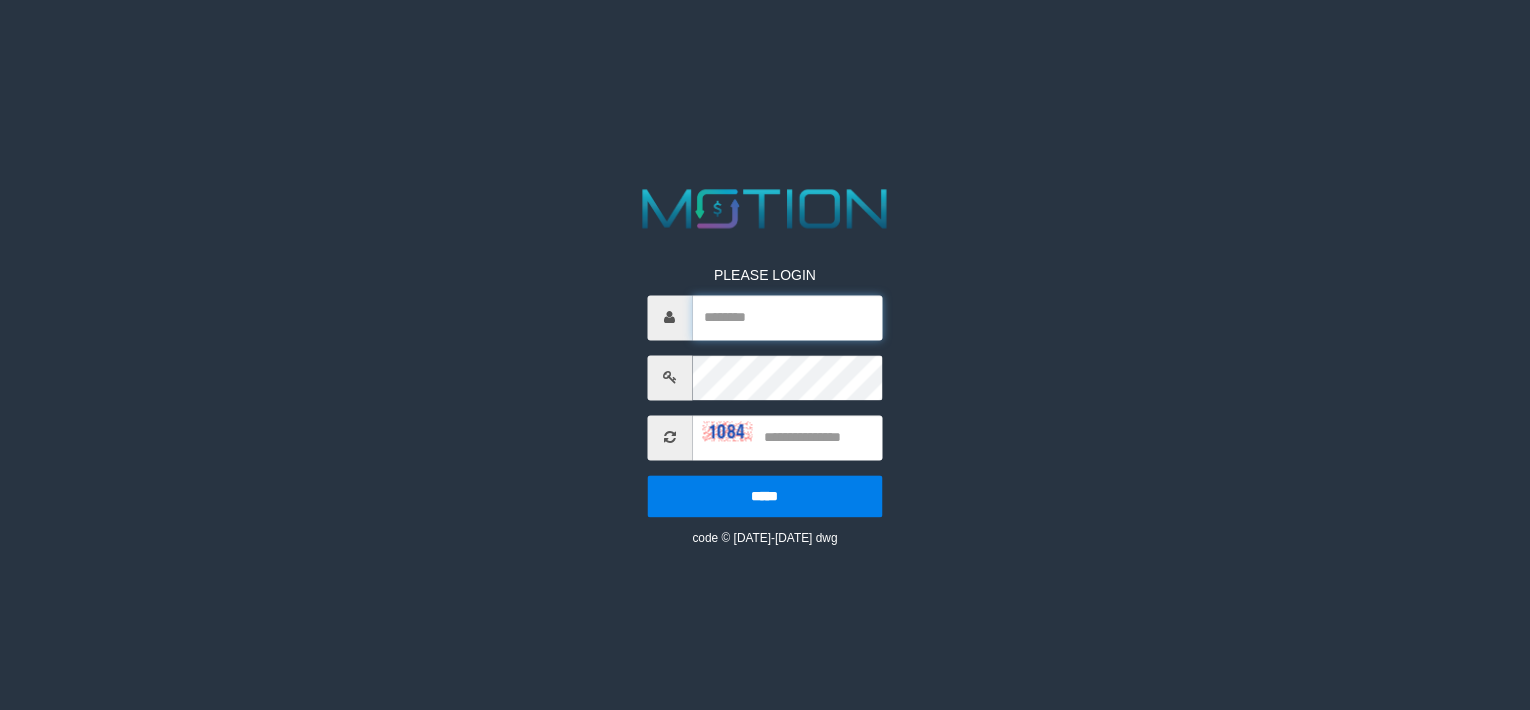 click at bounding box center (787, 317) 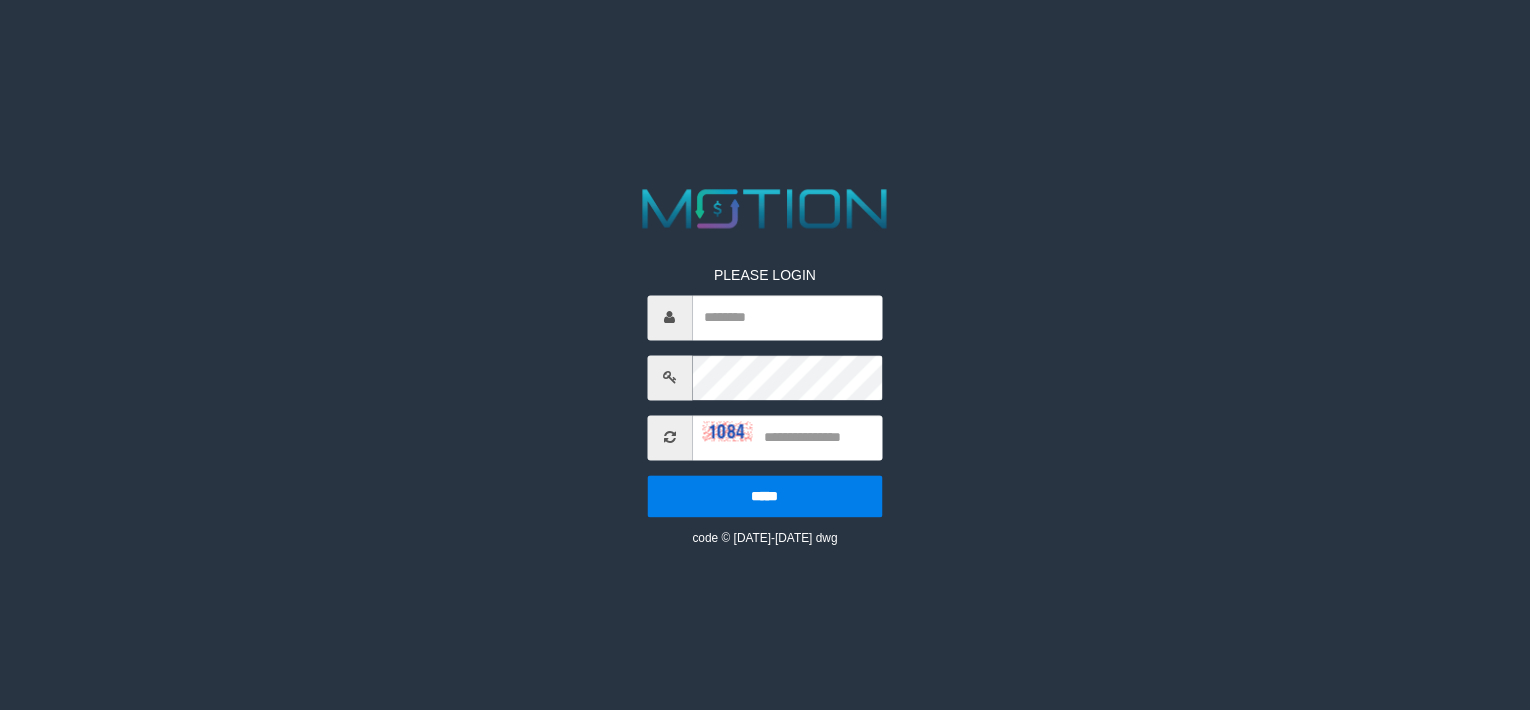 scroll, scrollTop: 0, scrollLeft: 0, axis: both 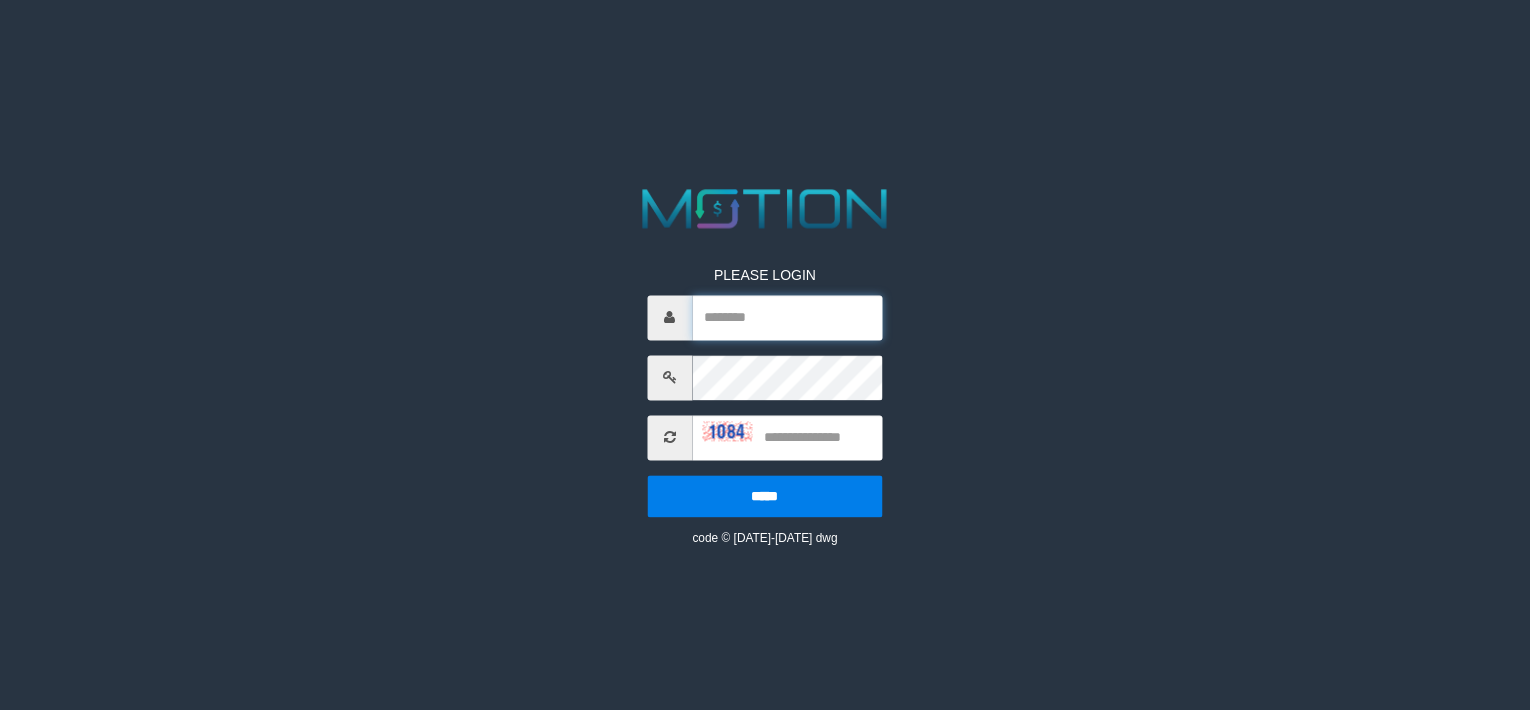 click at bounding box center [787, 317] 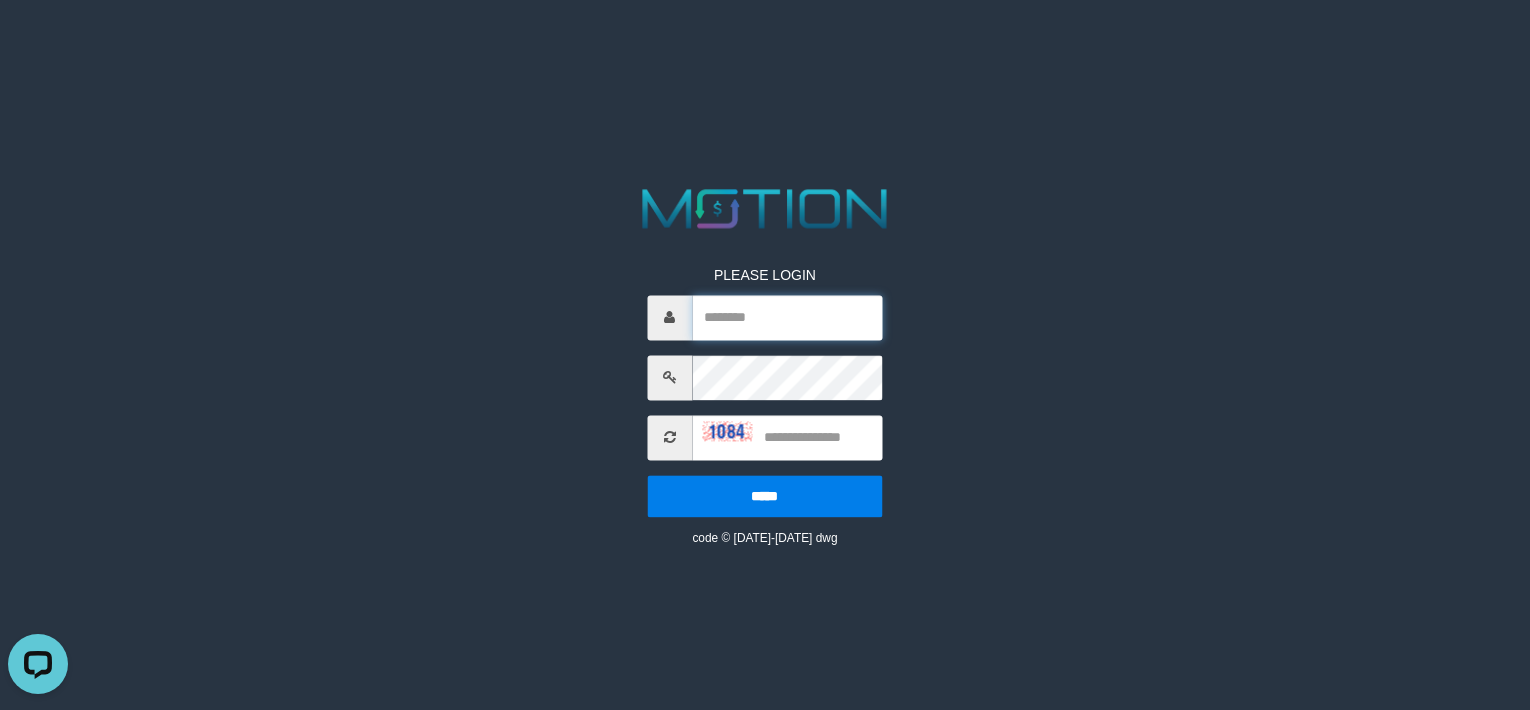 scroll, scrollTop: 0, scrollLeft: 0, axis: both 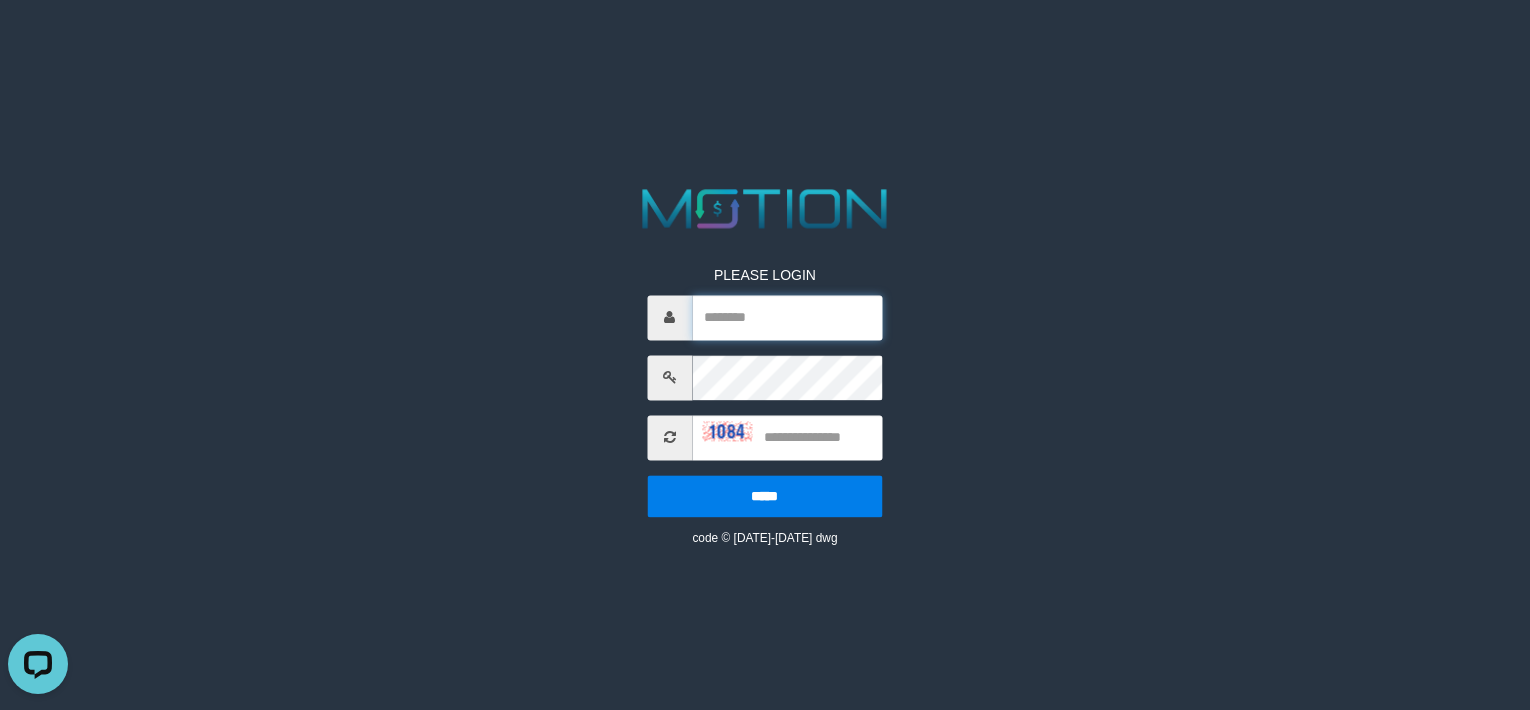type on "*********" 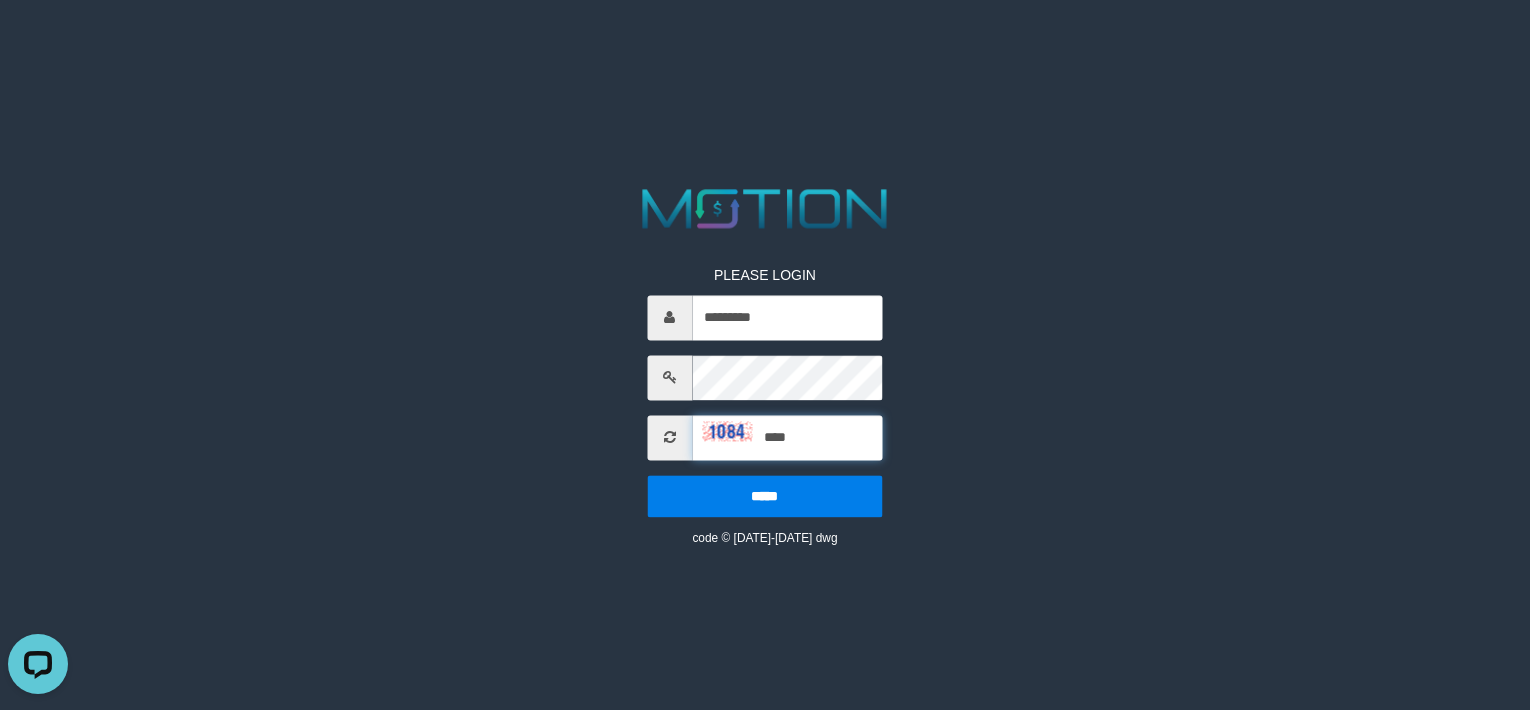 type on "****" 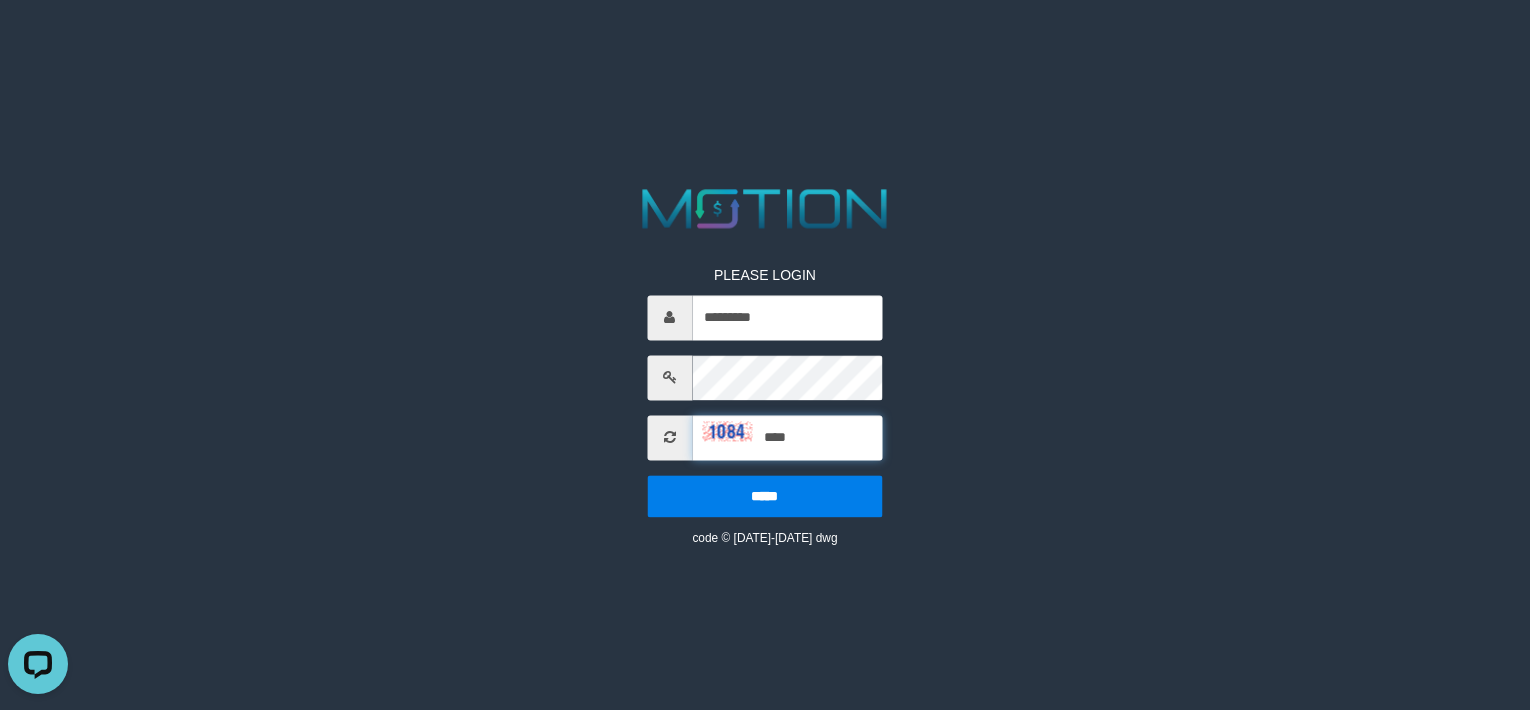 click on "*****" at bounding box center [764, 496] 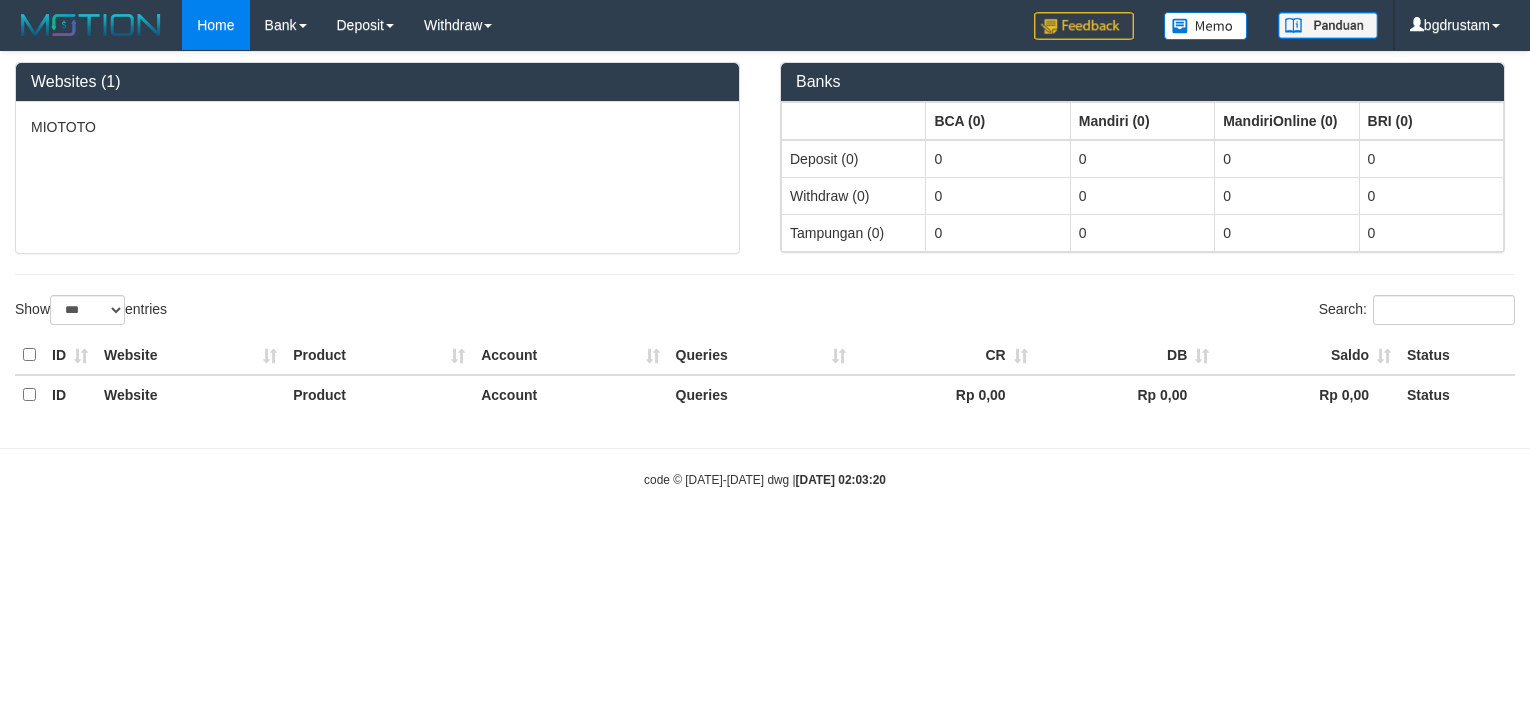 select on "***" 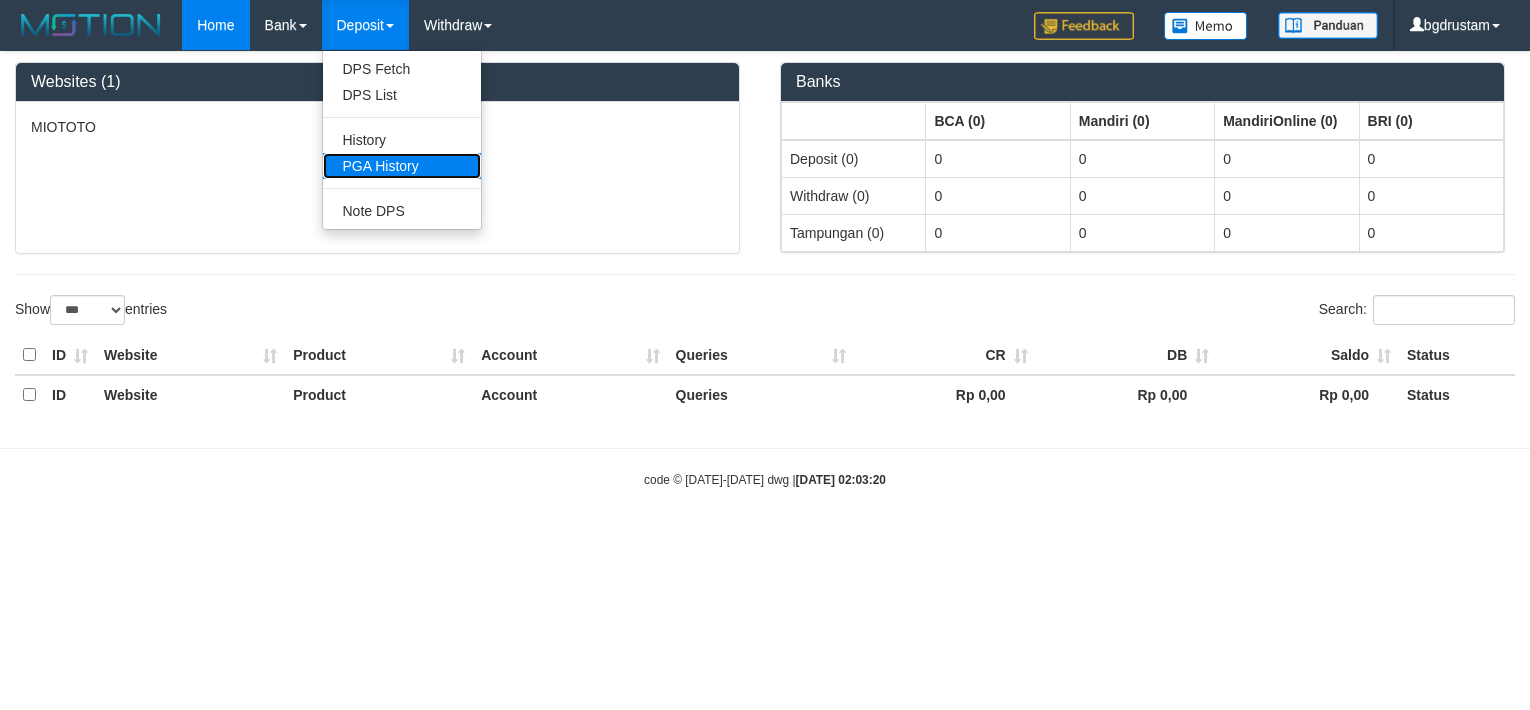 click on "PGA History" at bounding box center [402, 166] 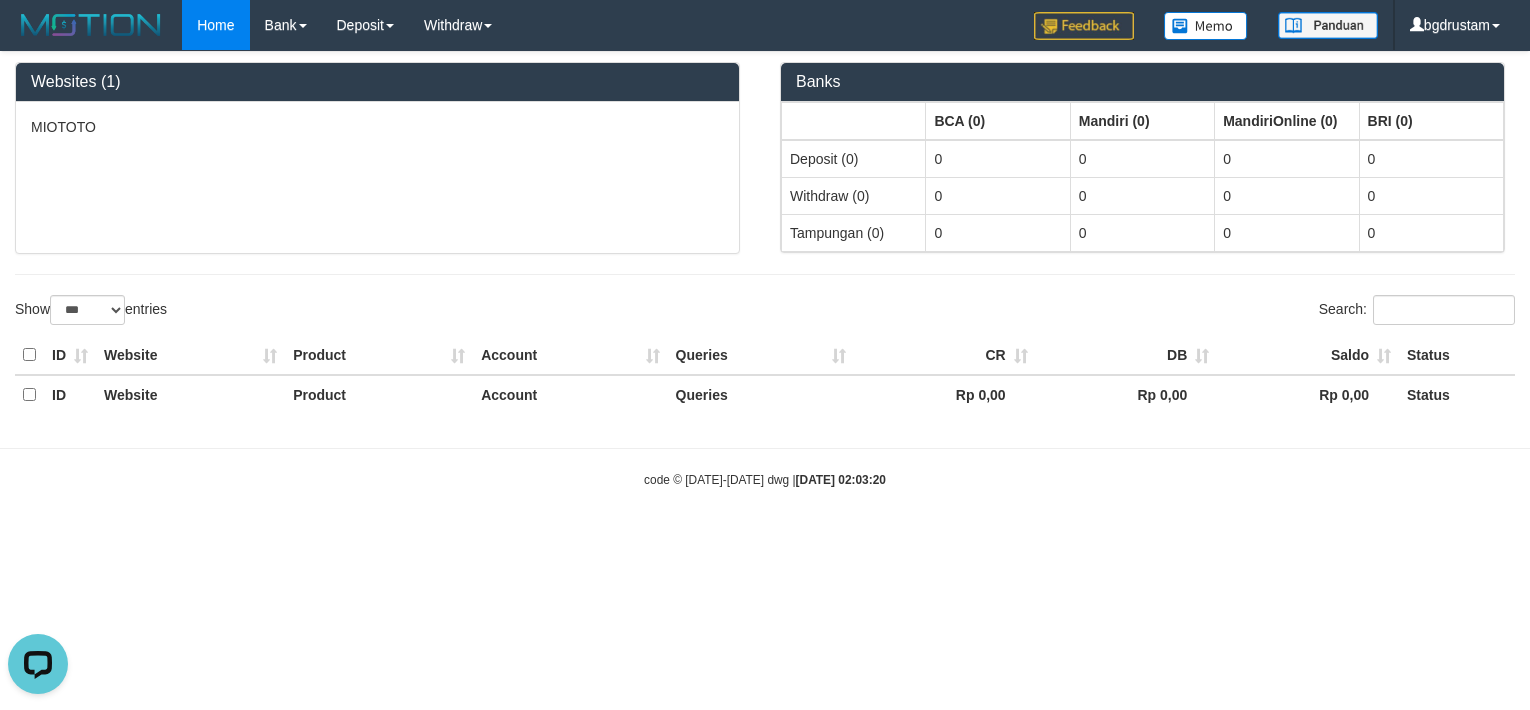 scroll, scrollTop: 0, scrollLeft: 0, axis: both 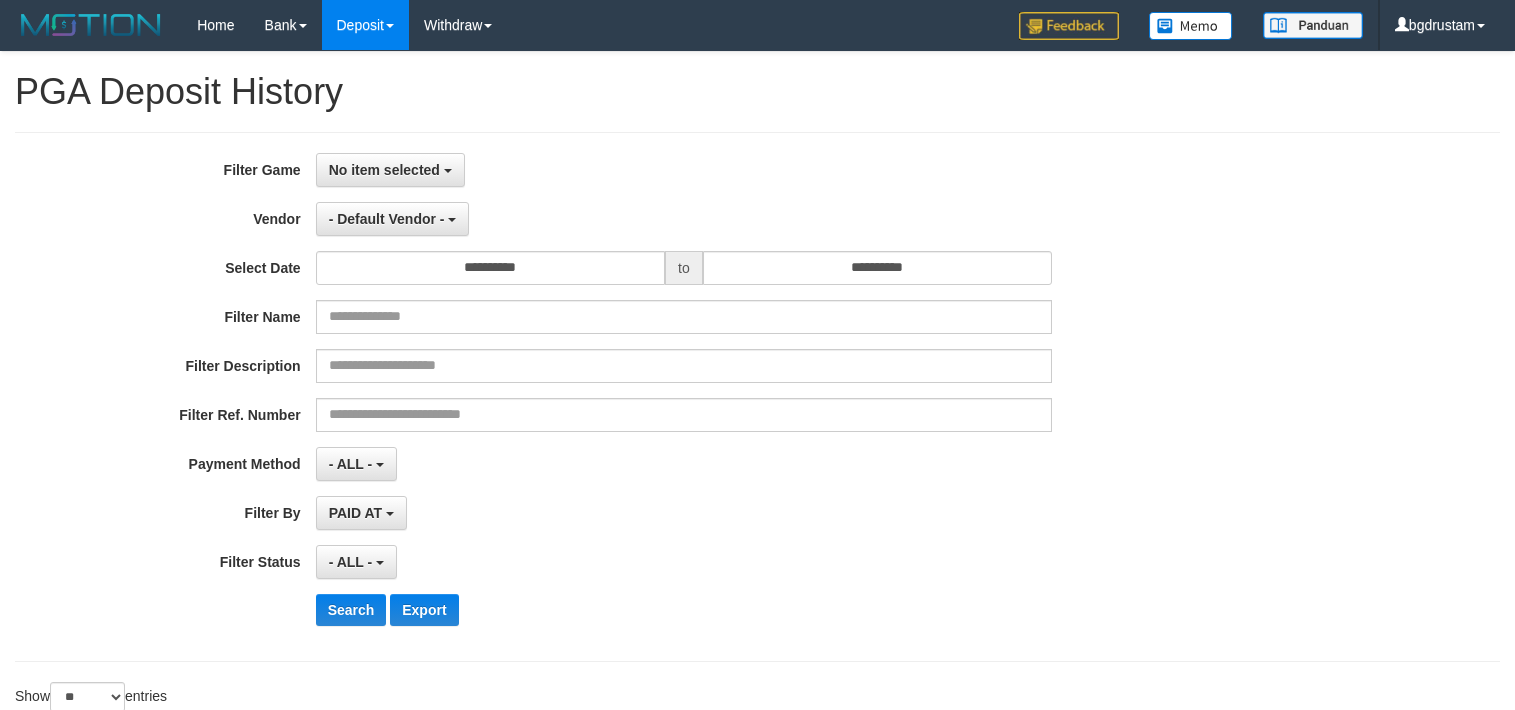 select 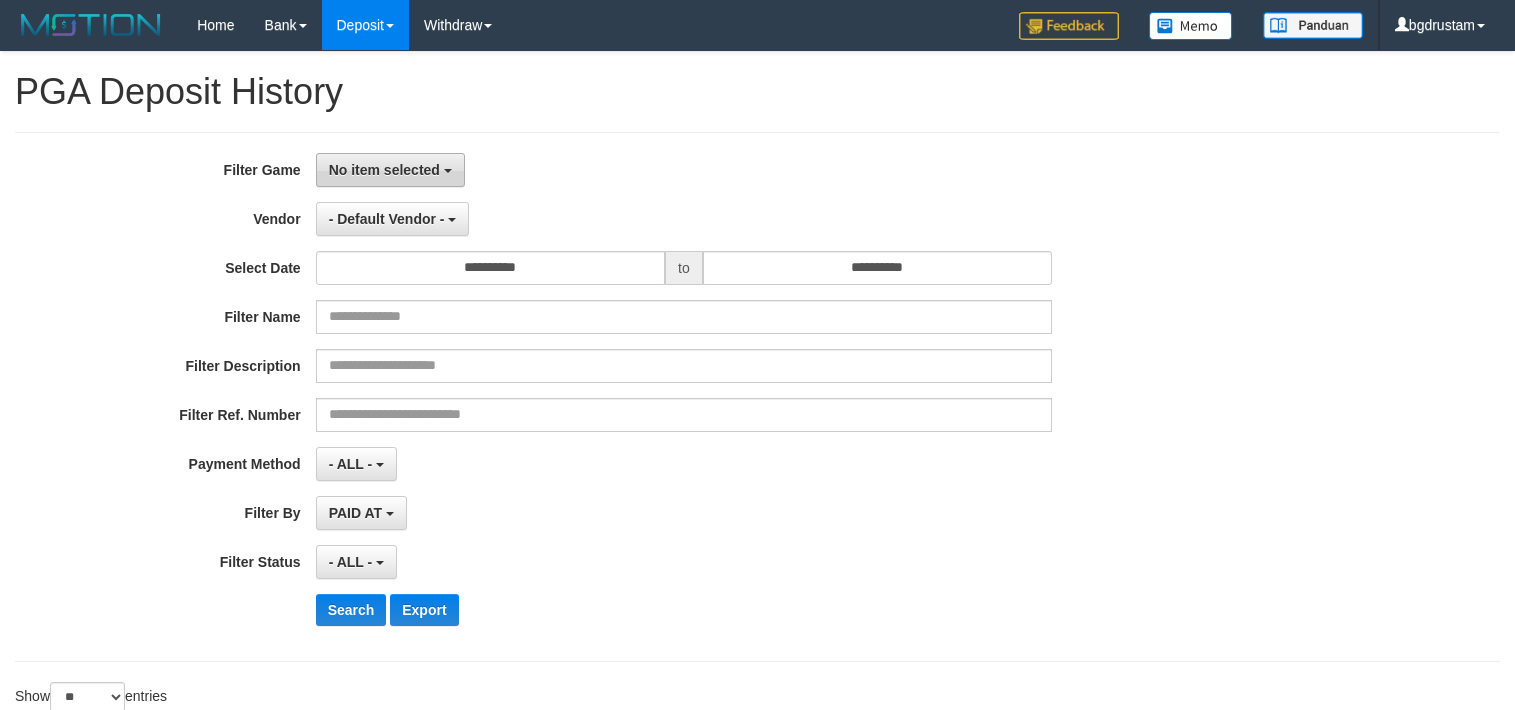 click on "No item selected" at bounding box center (384, 170) 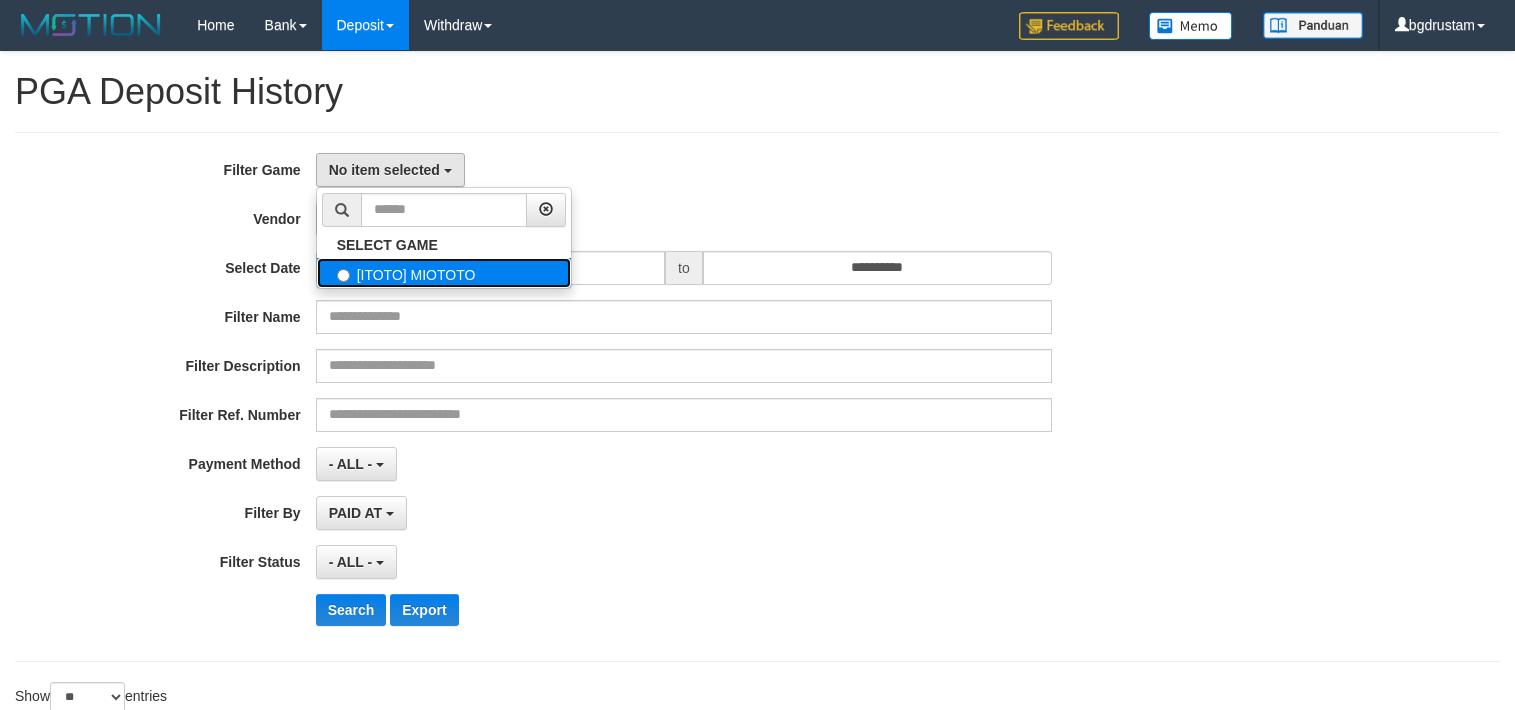click on "[ITOTO] MIOTOTO" at bounding box center [444, 273] 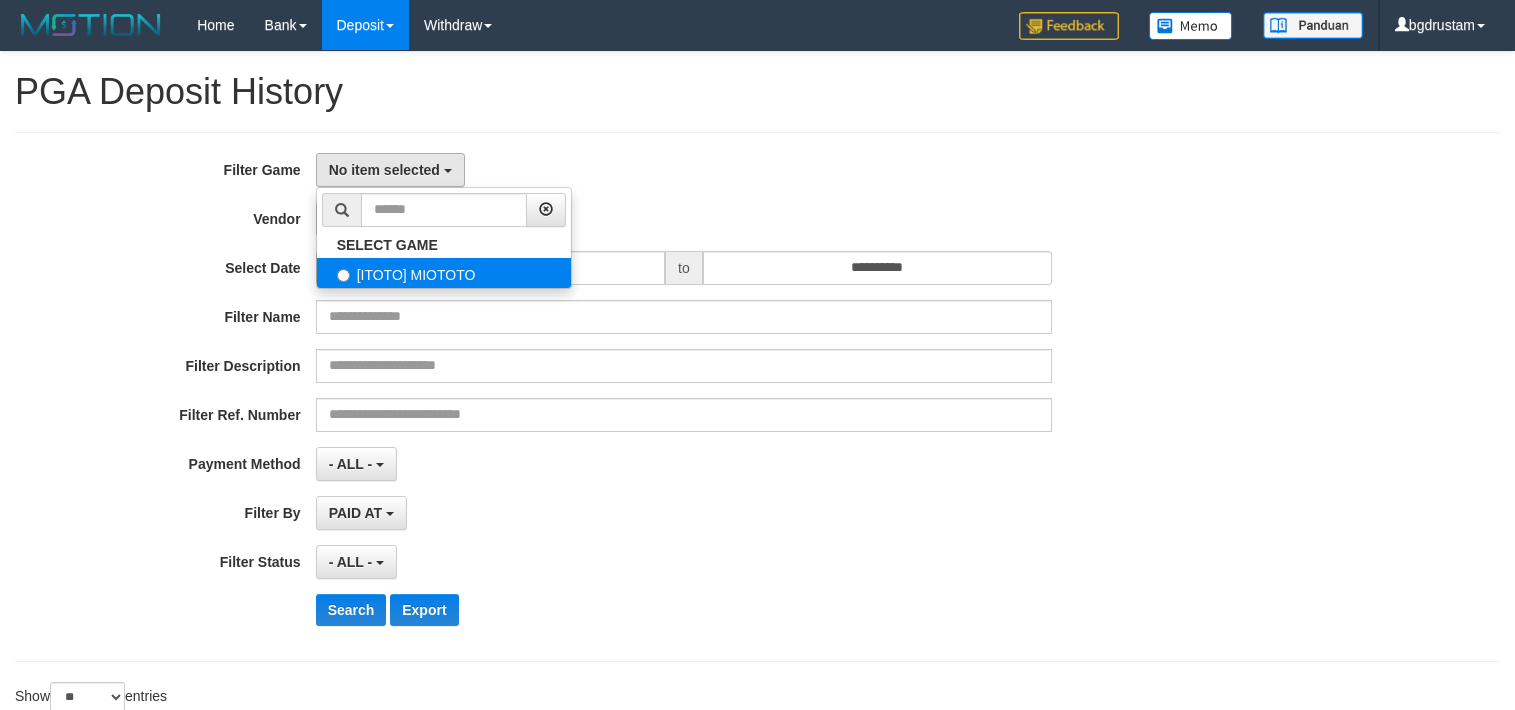 select on "****" 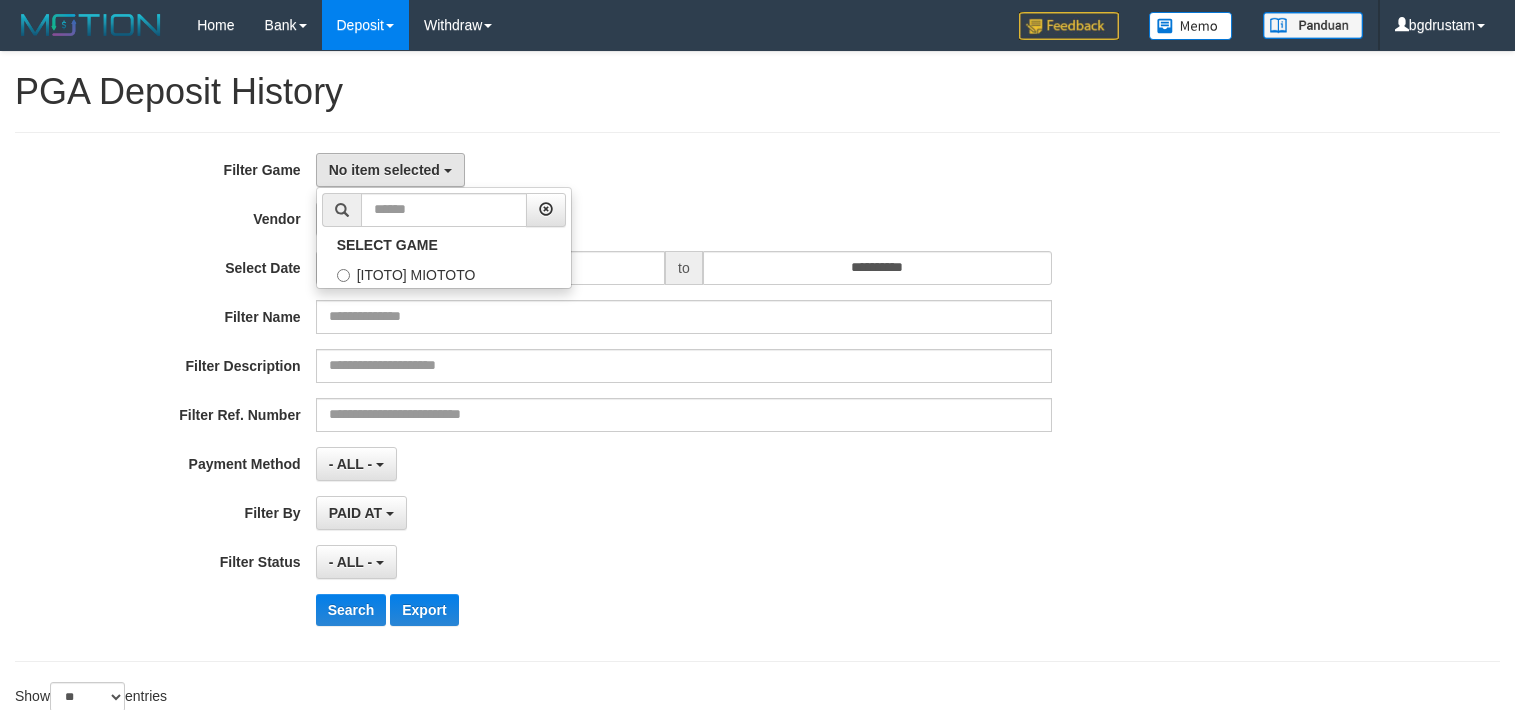 scroll, scrollTop: 18, scrollLeft: 0, axis: vertical 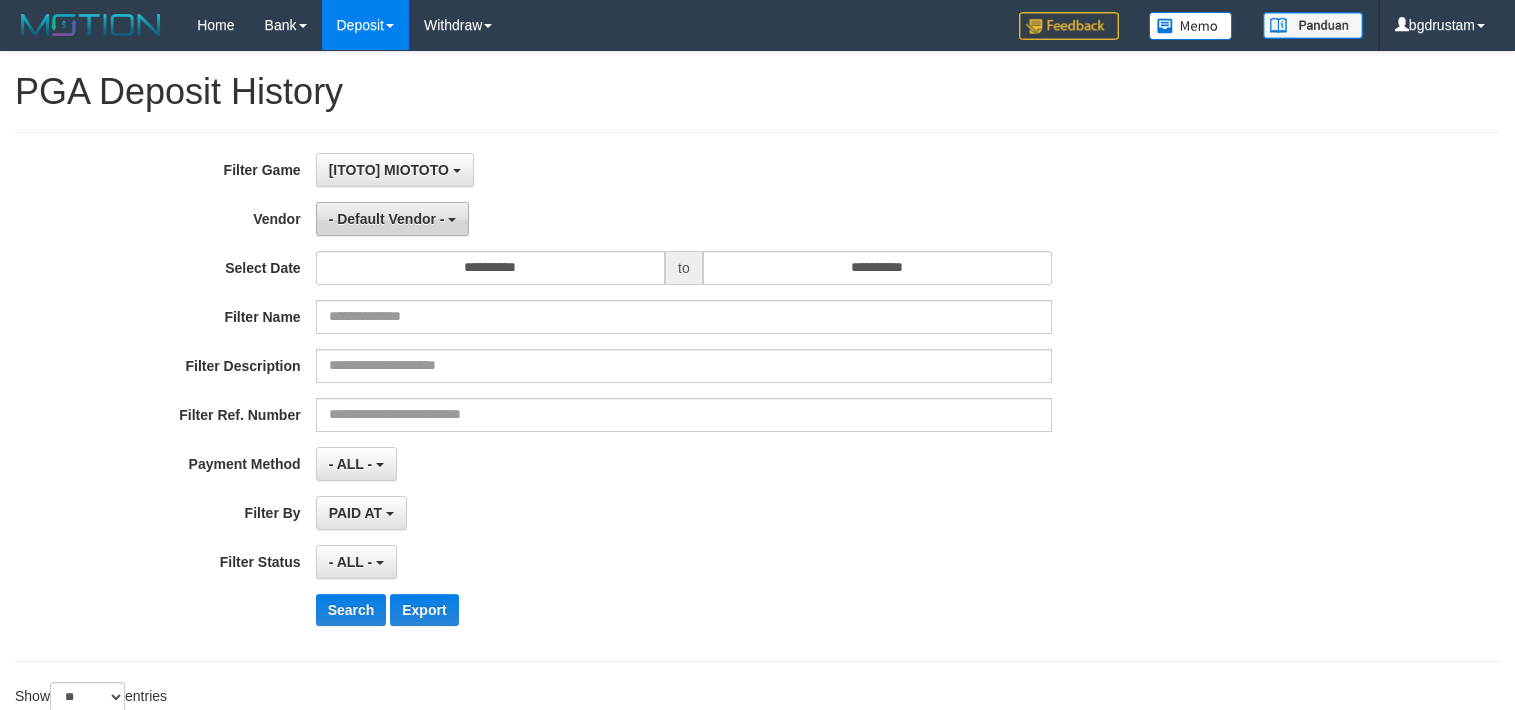 click on "- Default Vendor -" at bounding box center (387, 219) 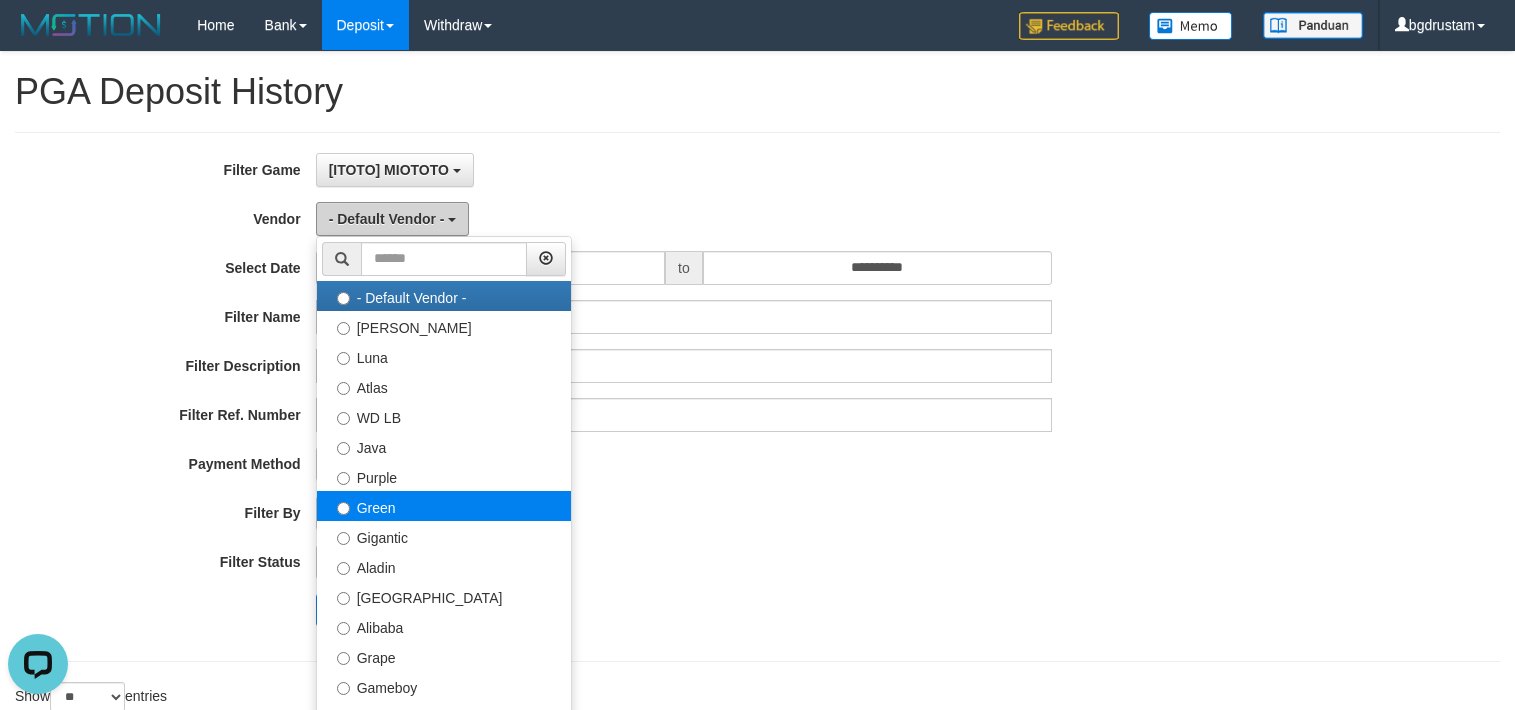 scroll, scrollTop: 0, scrollLeft: 0, axis: both 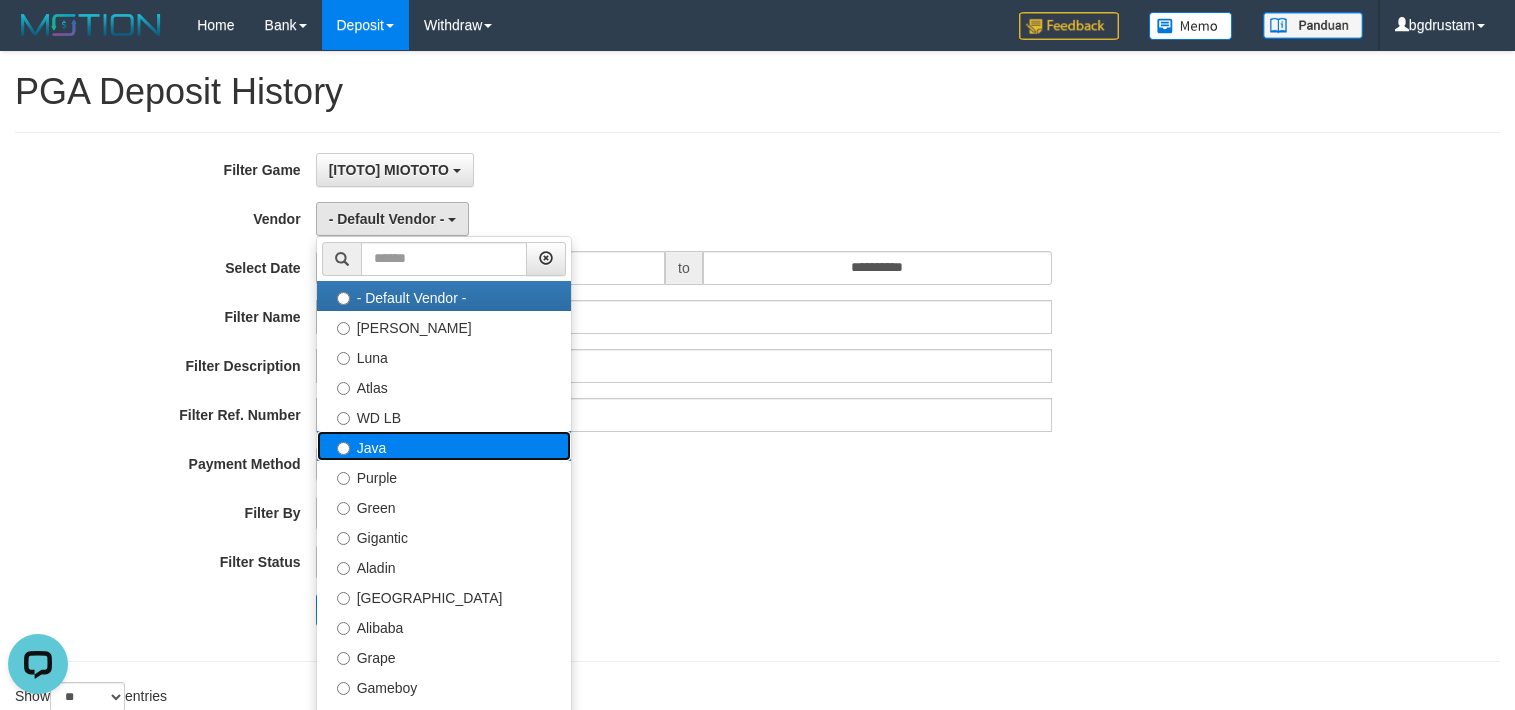 click on "Java" at bounding box center [444, 446] 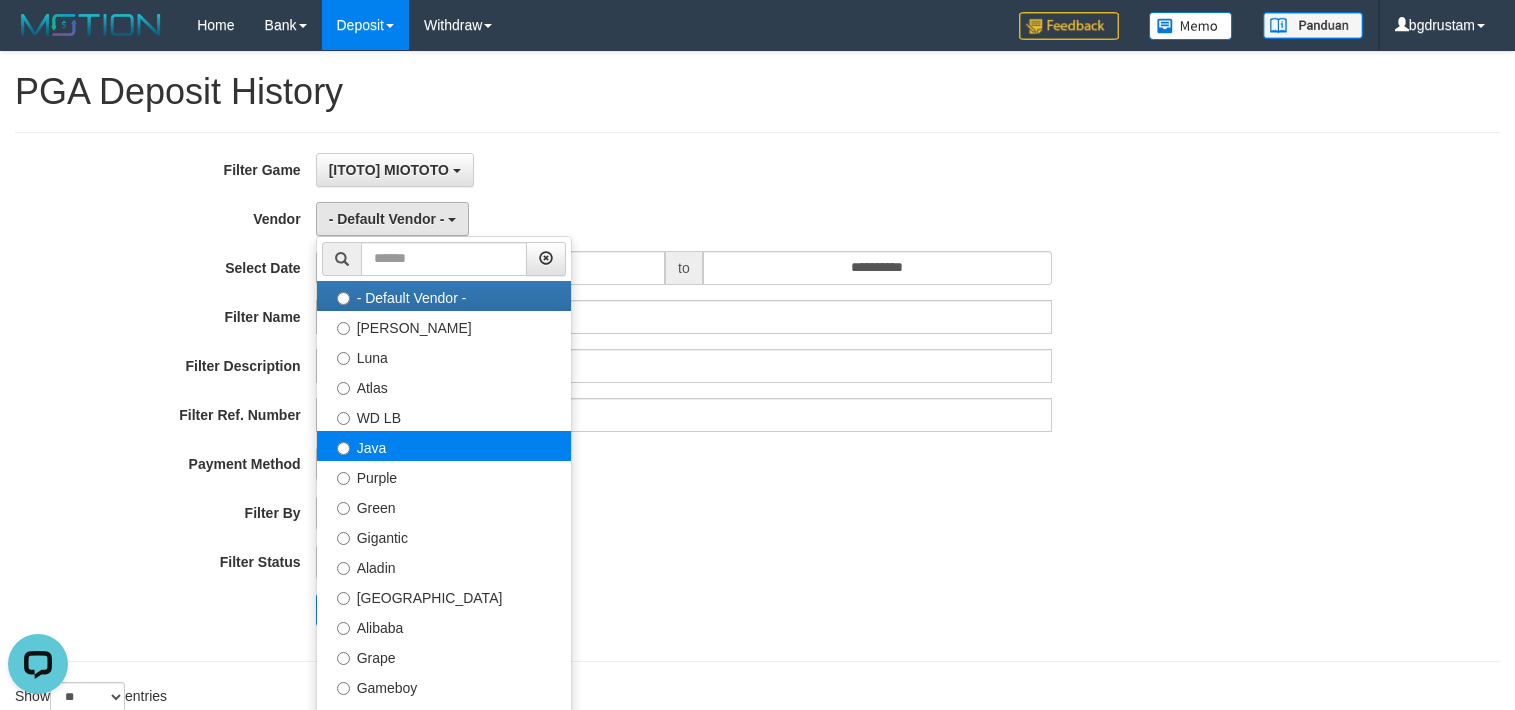 select on "**********" 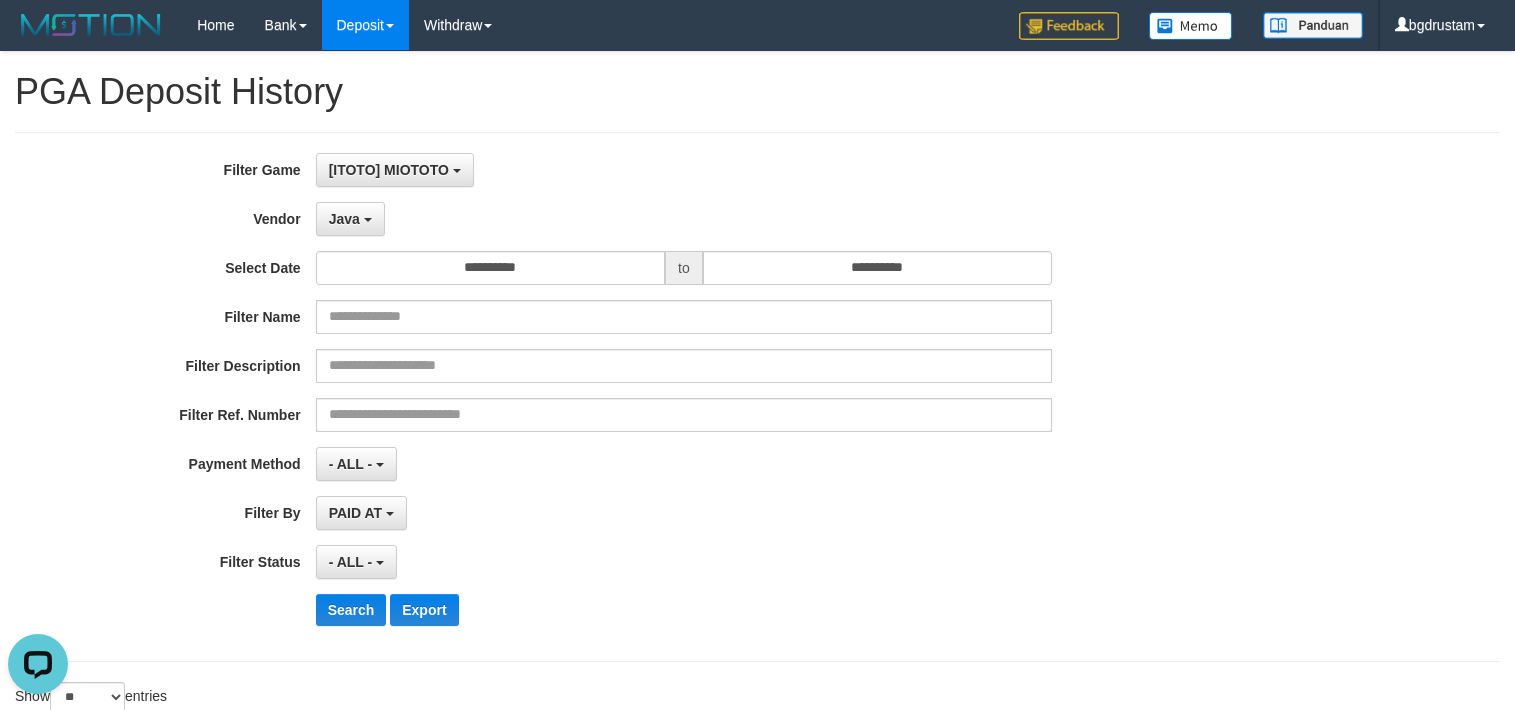 click on "**********" at bounding box center (631, 397) 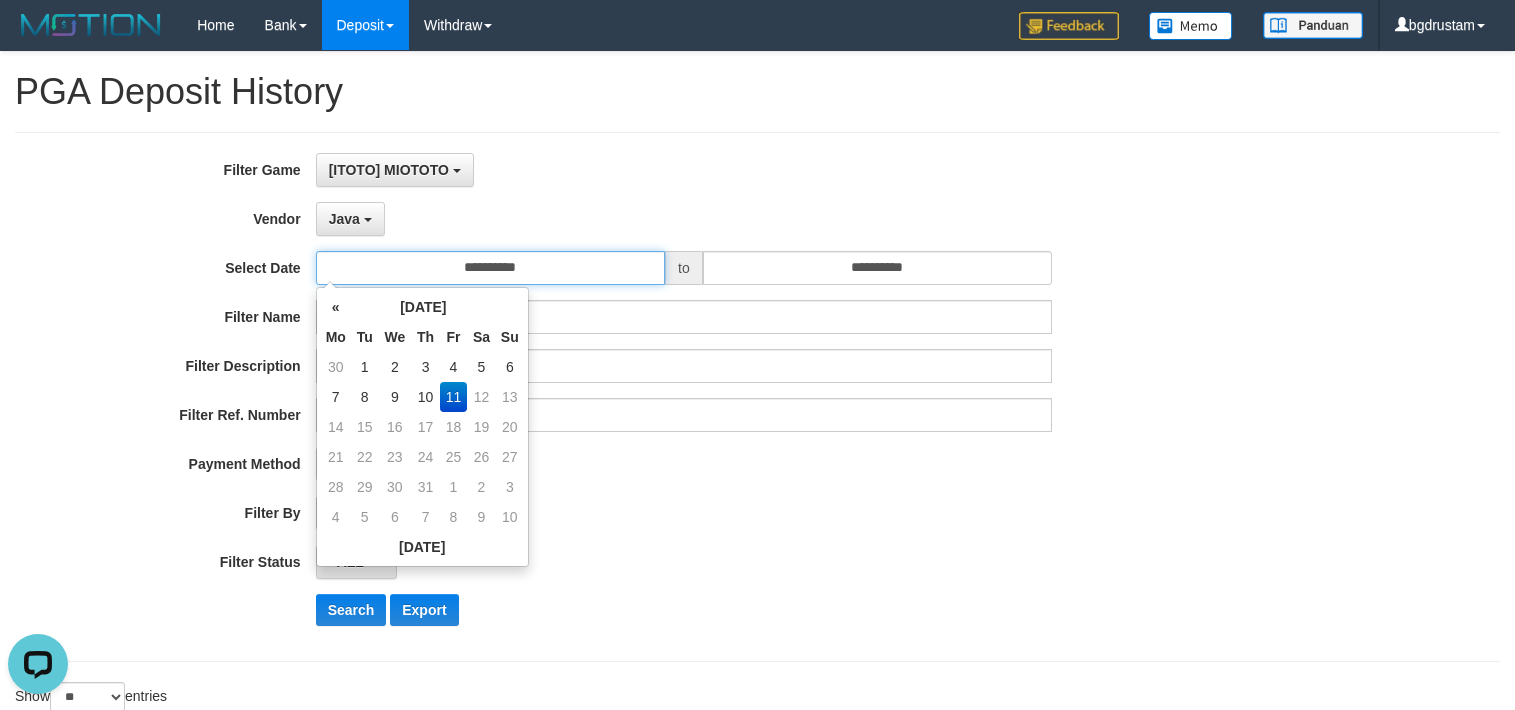 click on "**********" at bounding box center (490, 268) 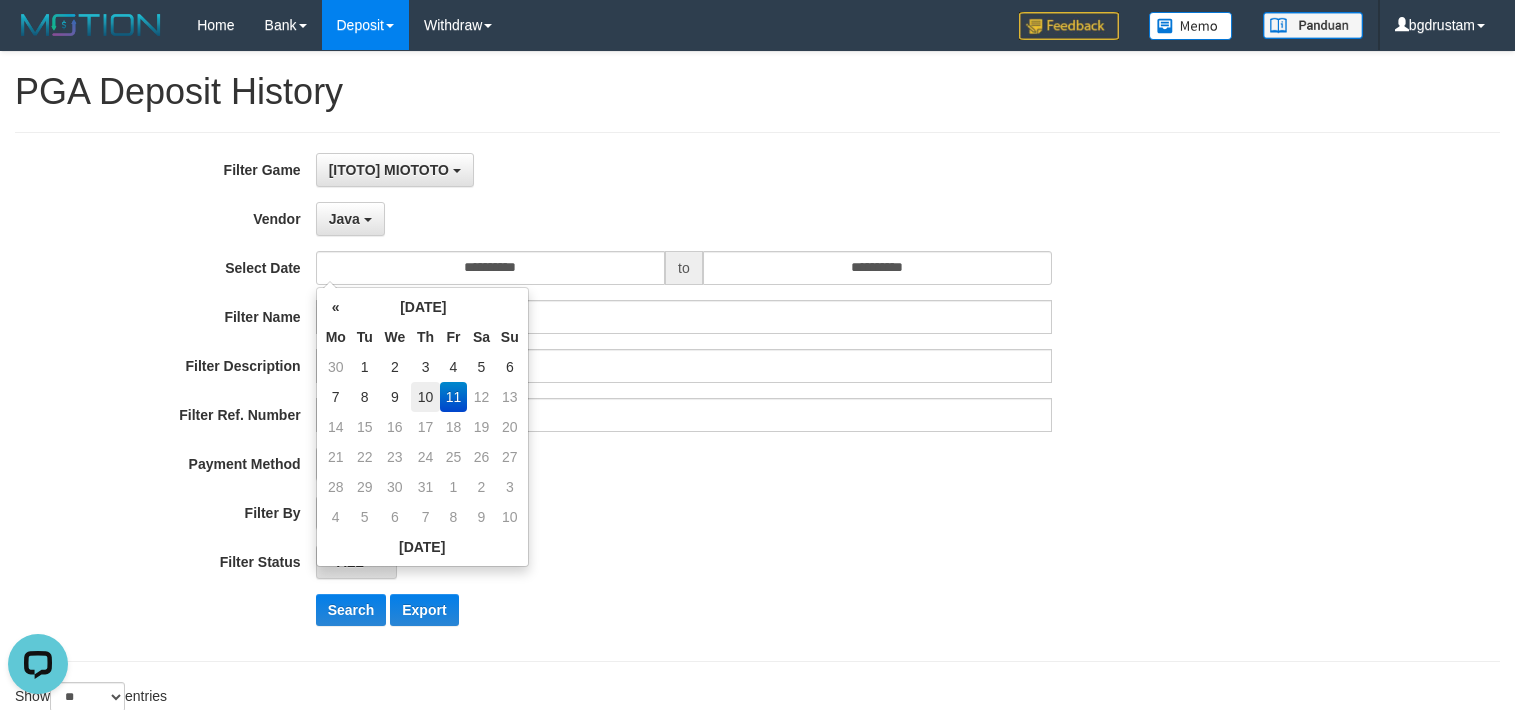 click on "10" at bounding box center (425, 397) 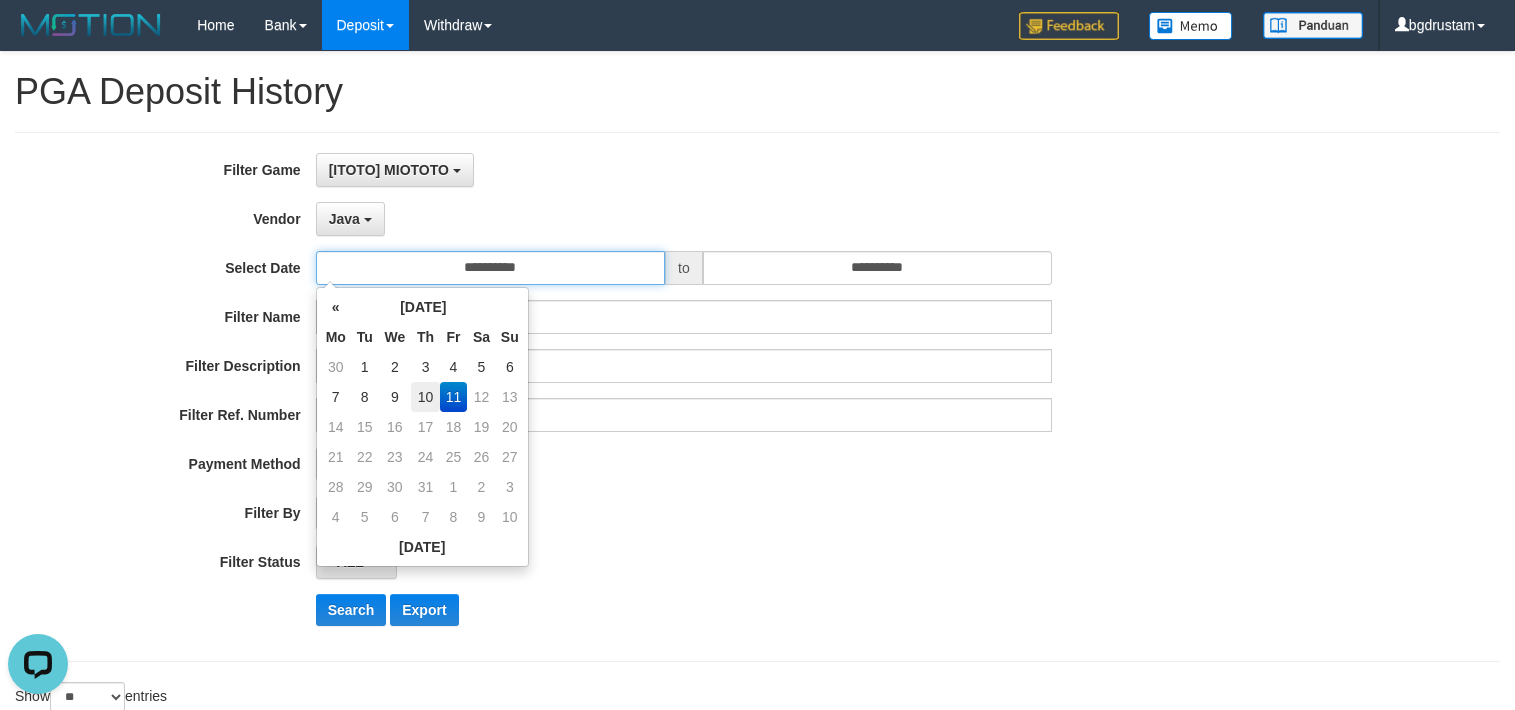 type on "**********" 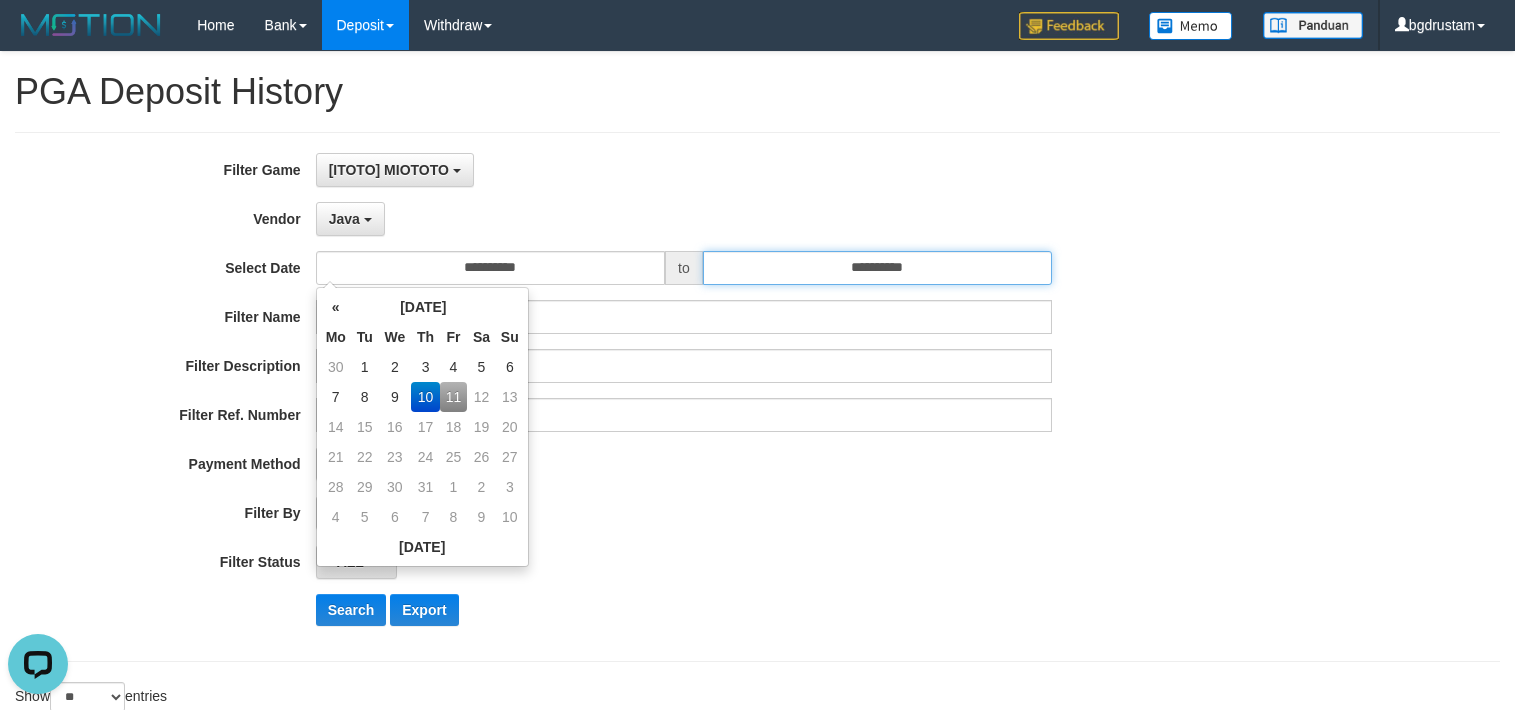 click on "**********" at bounding box center [877, 268] 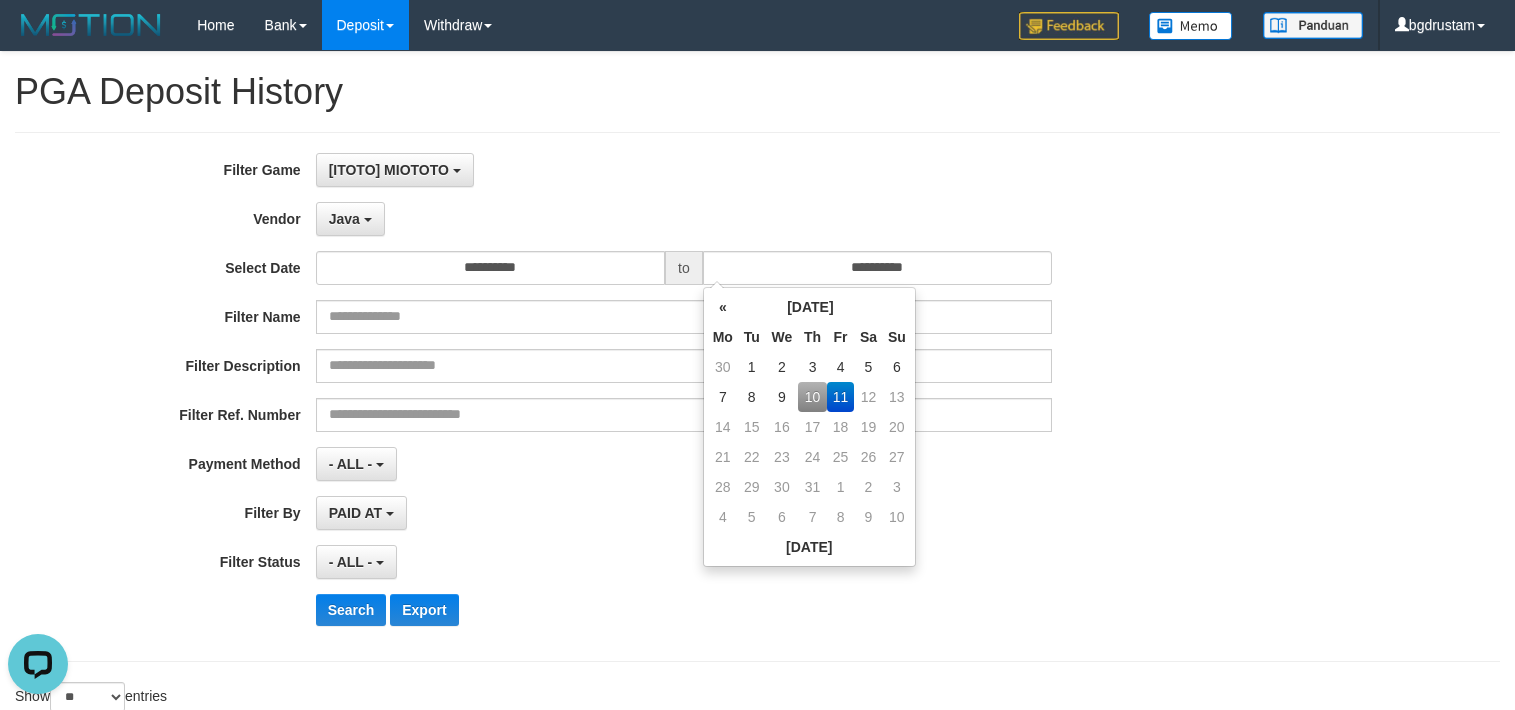 click on "10" at bounding box center [812, 397] 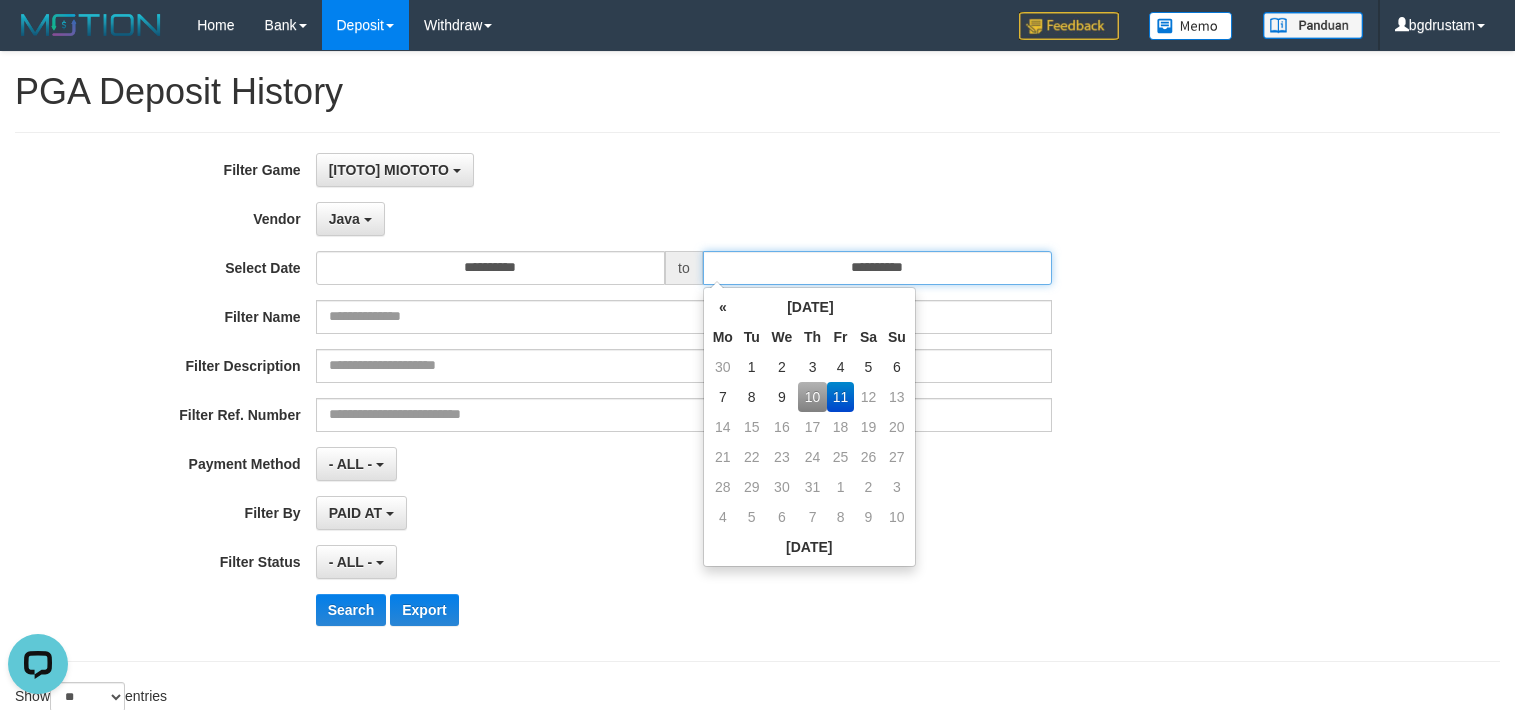 type on "**********" 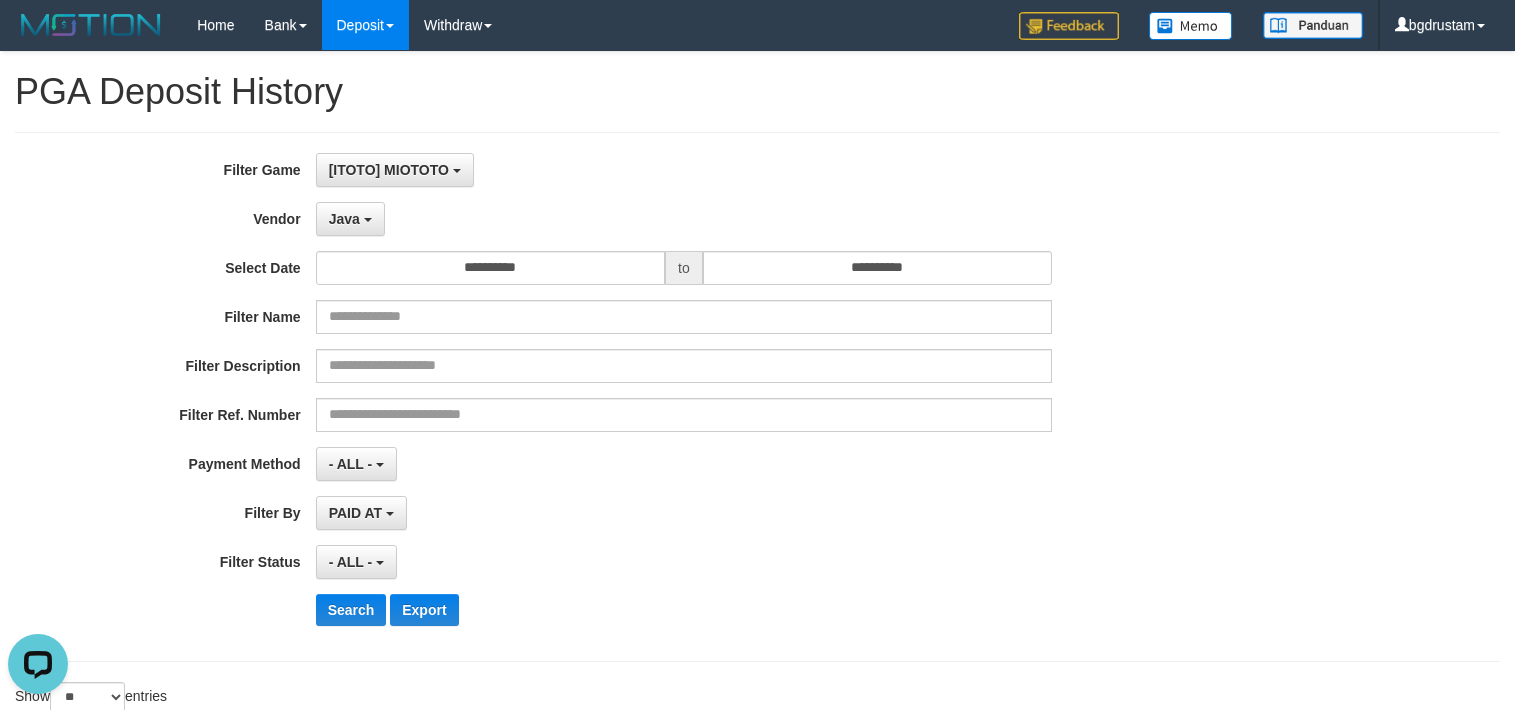 click on "[ITOTO] MIOTOTO
SELECT GAME
[ITOTO] MIOTOTO" at bounding box center (684, 170) 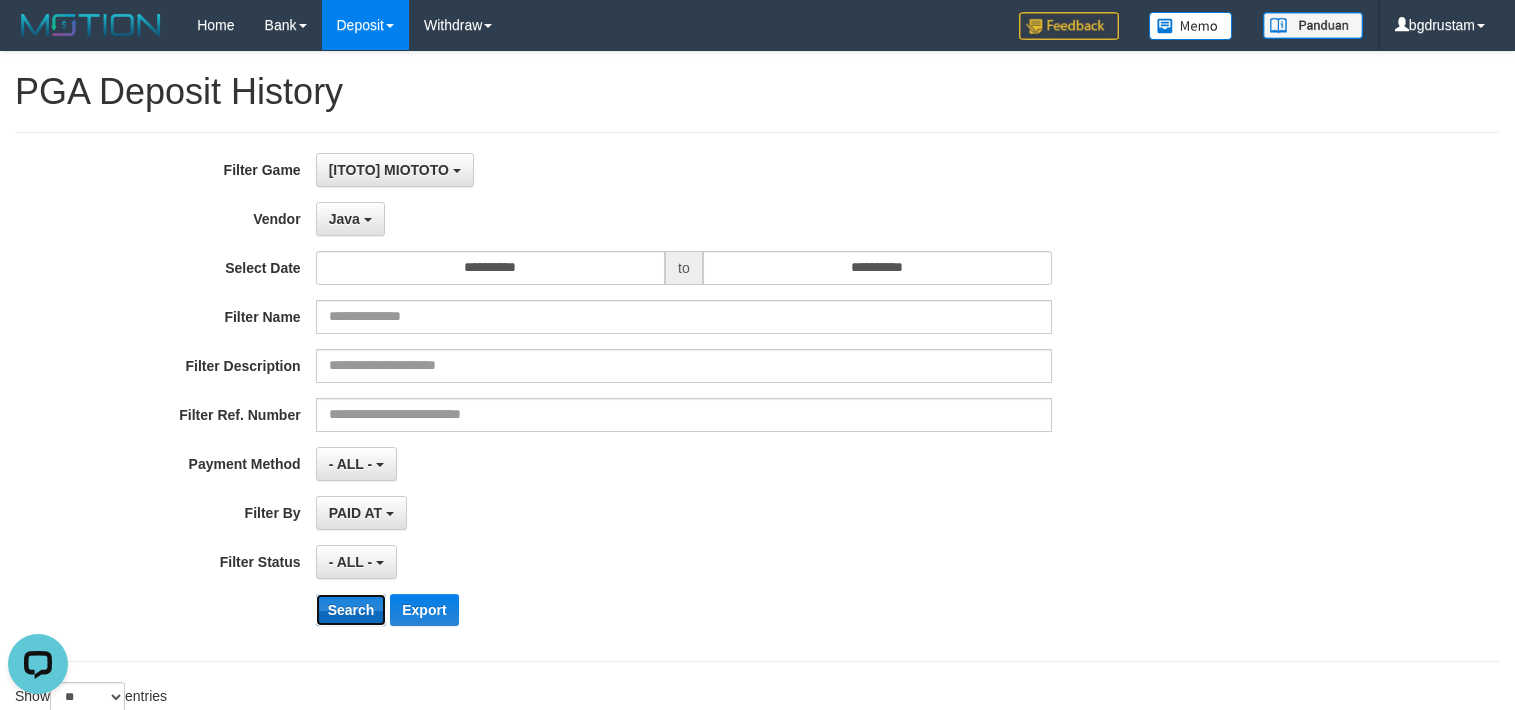 click on "Search" at bounding box center (351, 610) 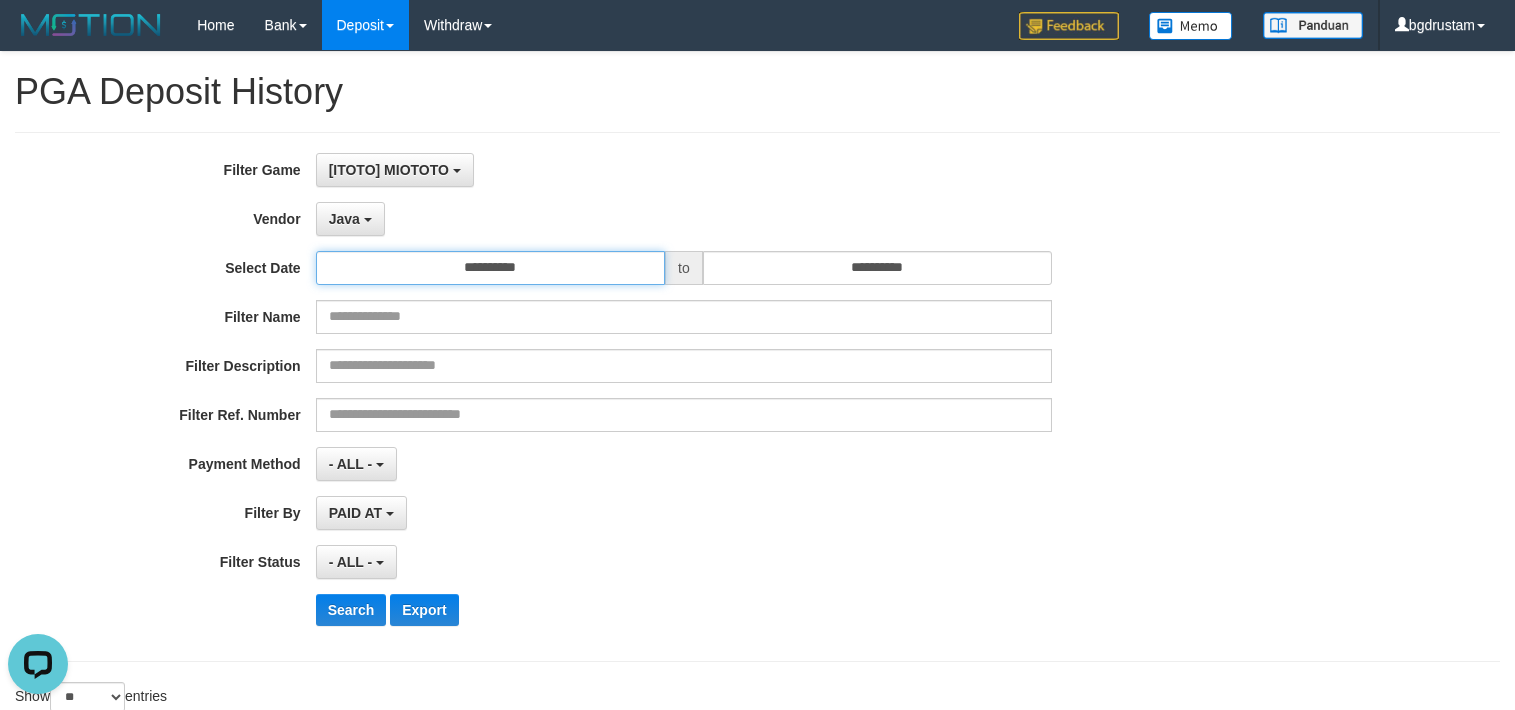 click on "**********" at bounding box center (490, 268) 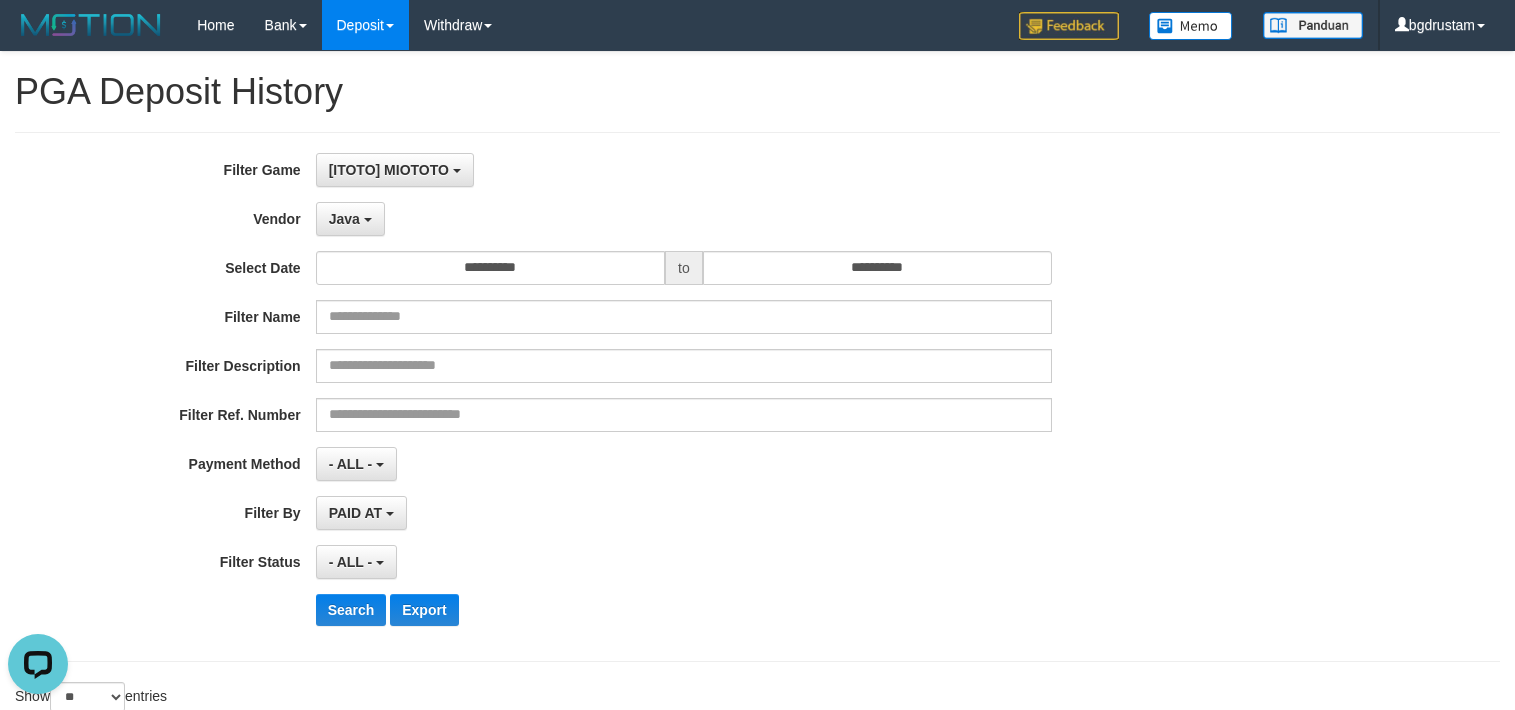 click on "**********" at bounding box center [631, 397] 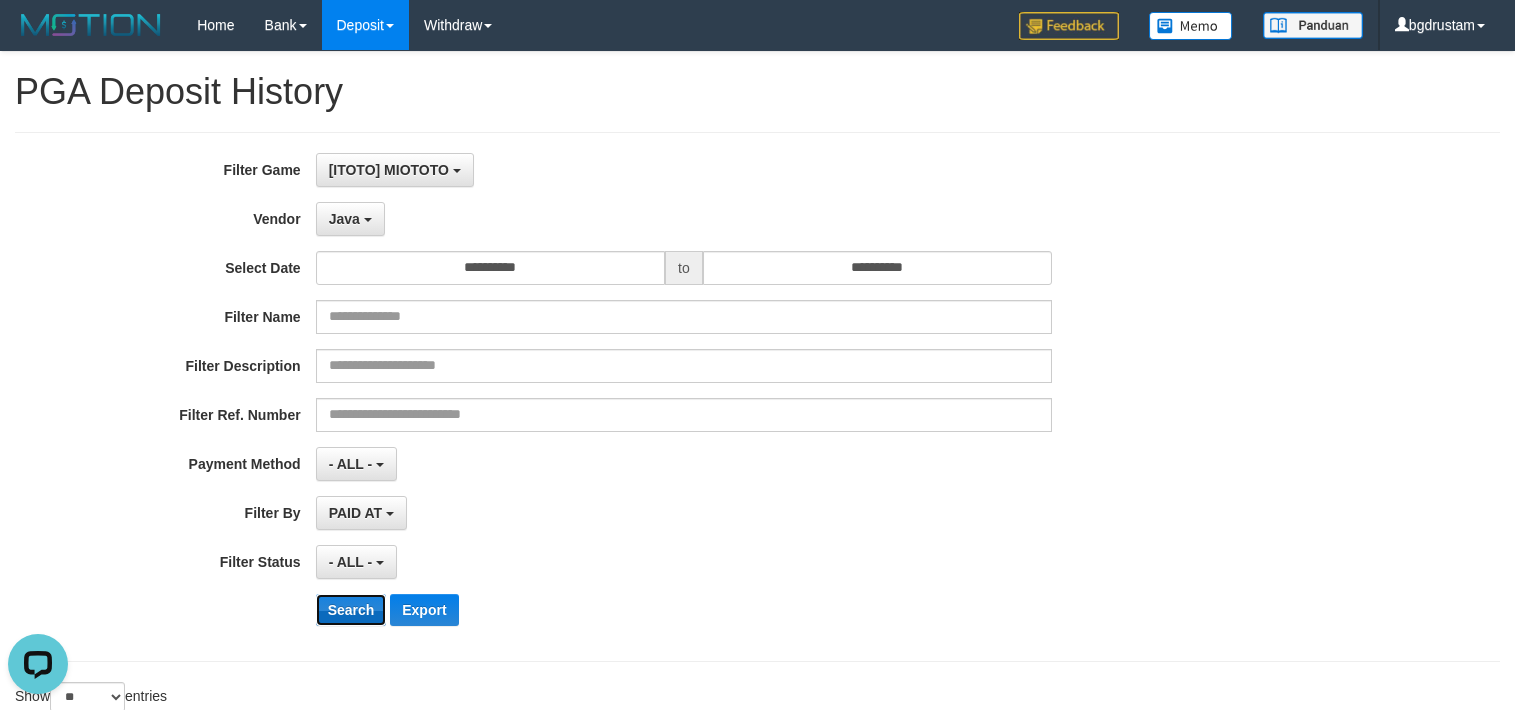 click on "Search" at bounding box center [351, 610] 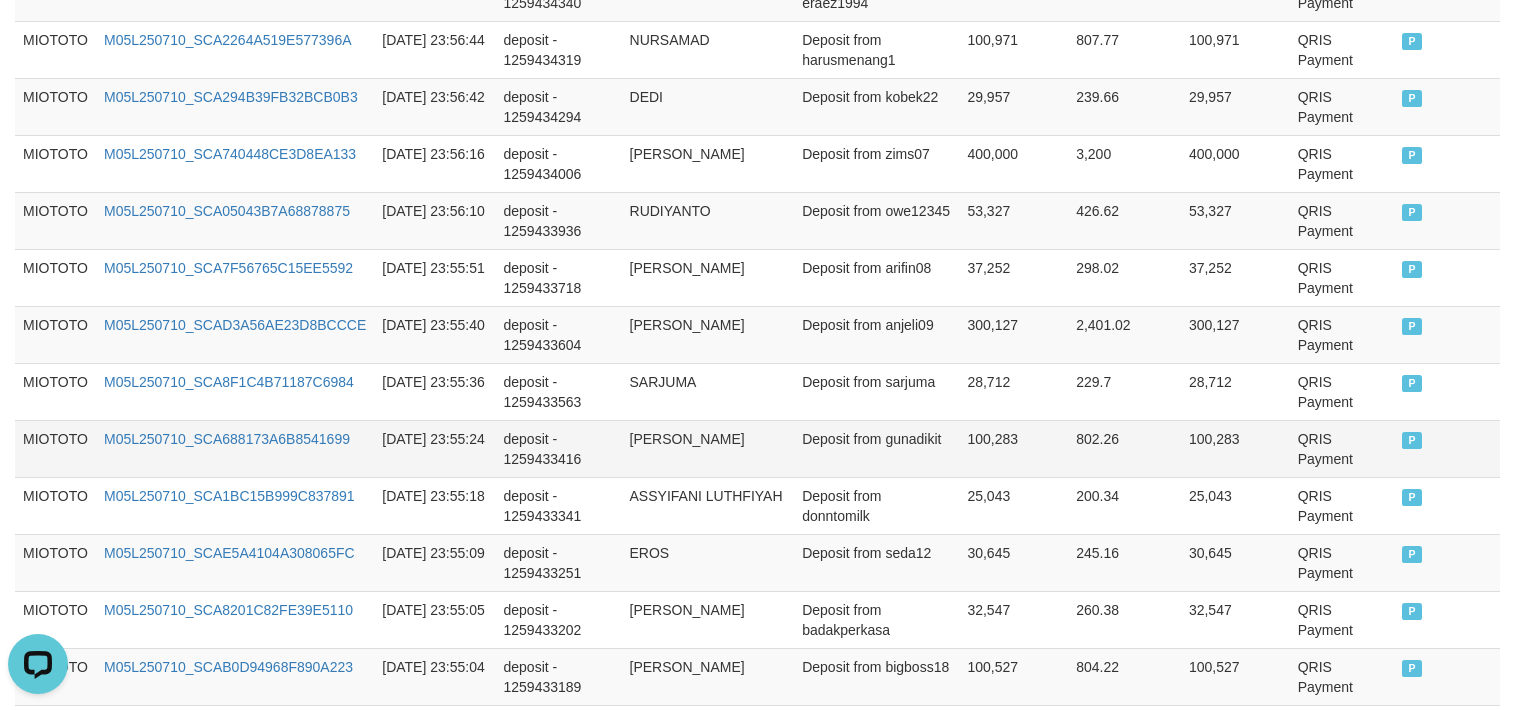 scroll, scrollTop: 1712, scrollLeft: 0, axis: vertical 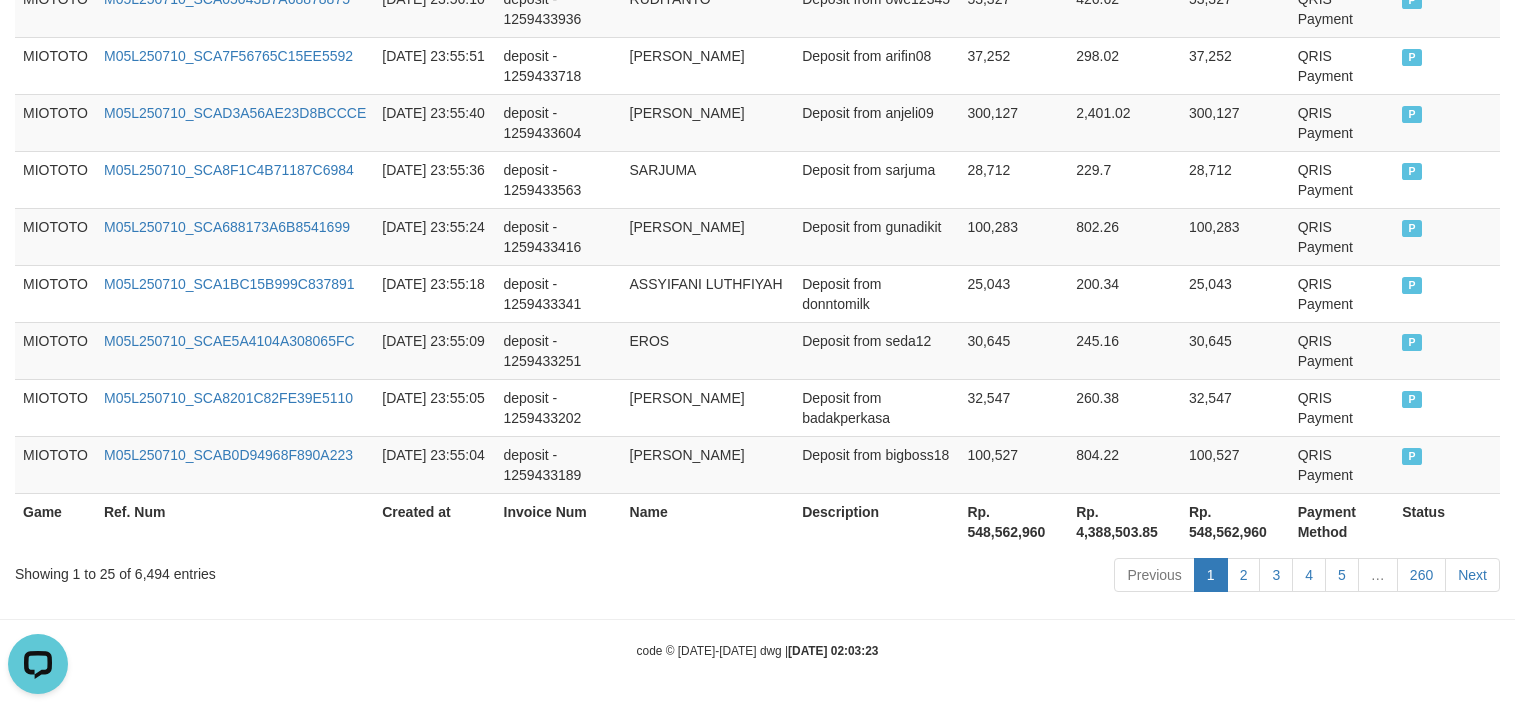 click on "Rp. 548,562,960" at bounding box center (1235, 521) 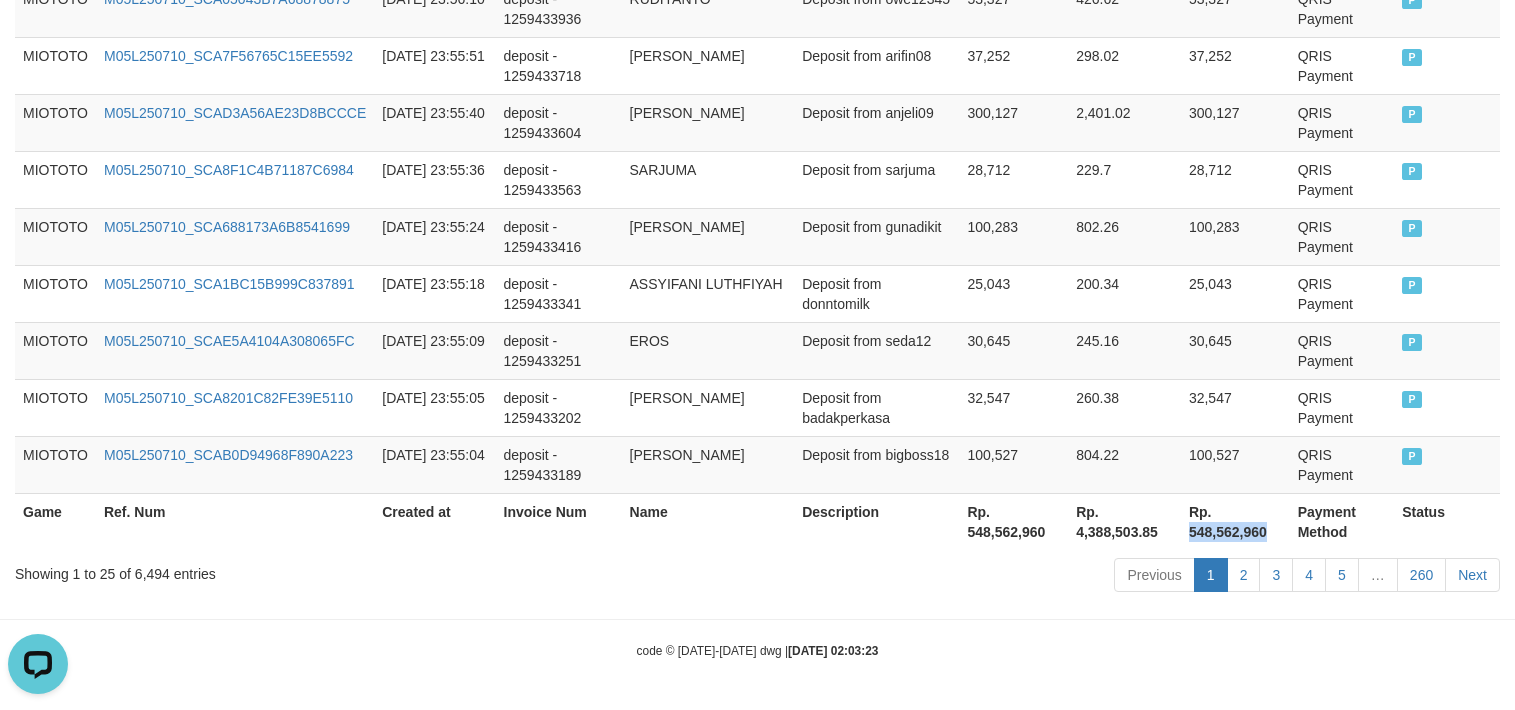 click on "Rp. 548,562,960" at bounding box center (1235, 521) 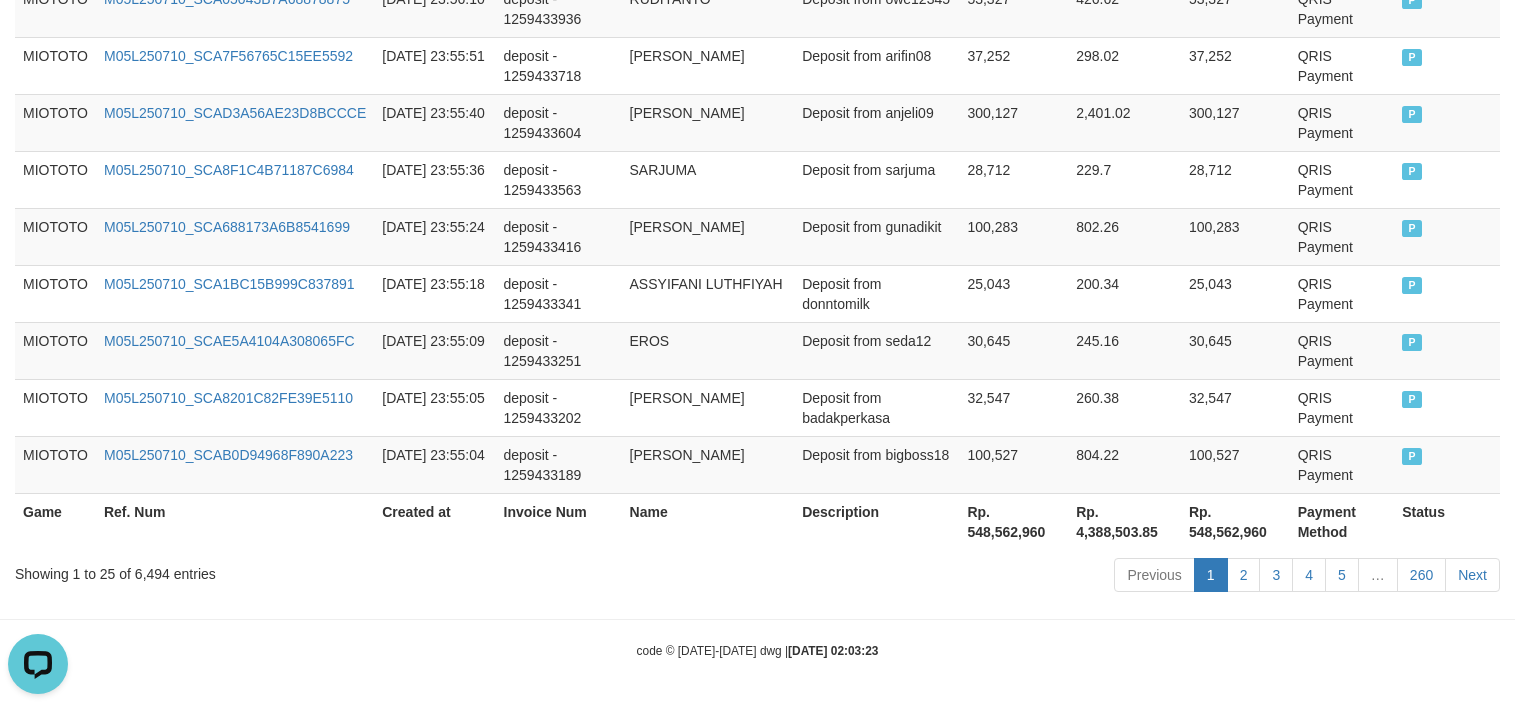 click on "Showing 1 to 25 of 6,494 entries" at bounding box center (315, 570) 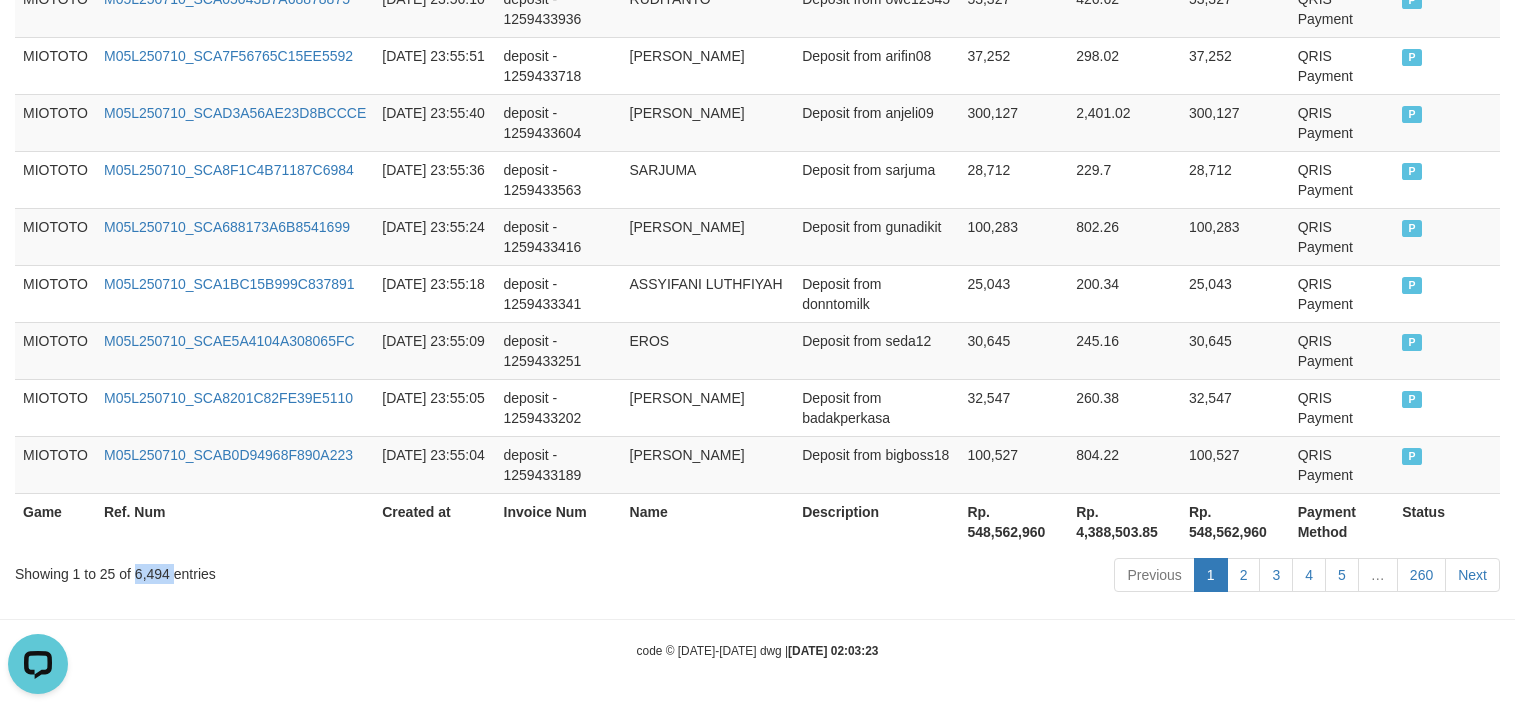 click on "Showing 1 to 25 of 6,494 entries" at bounding box center [315, 570] 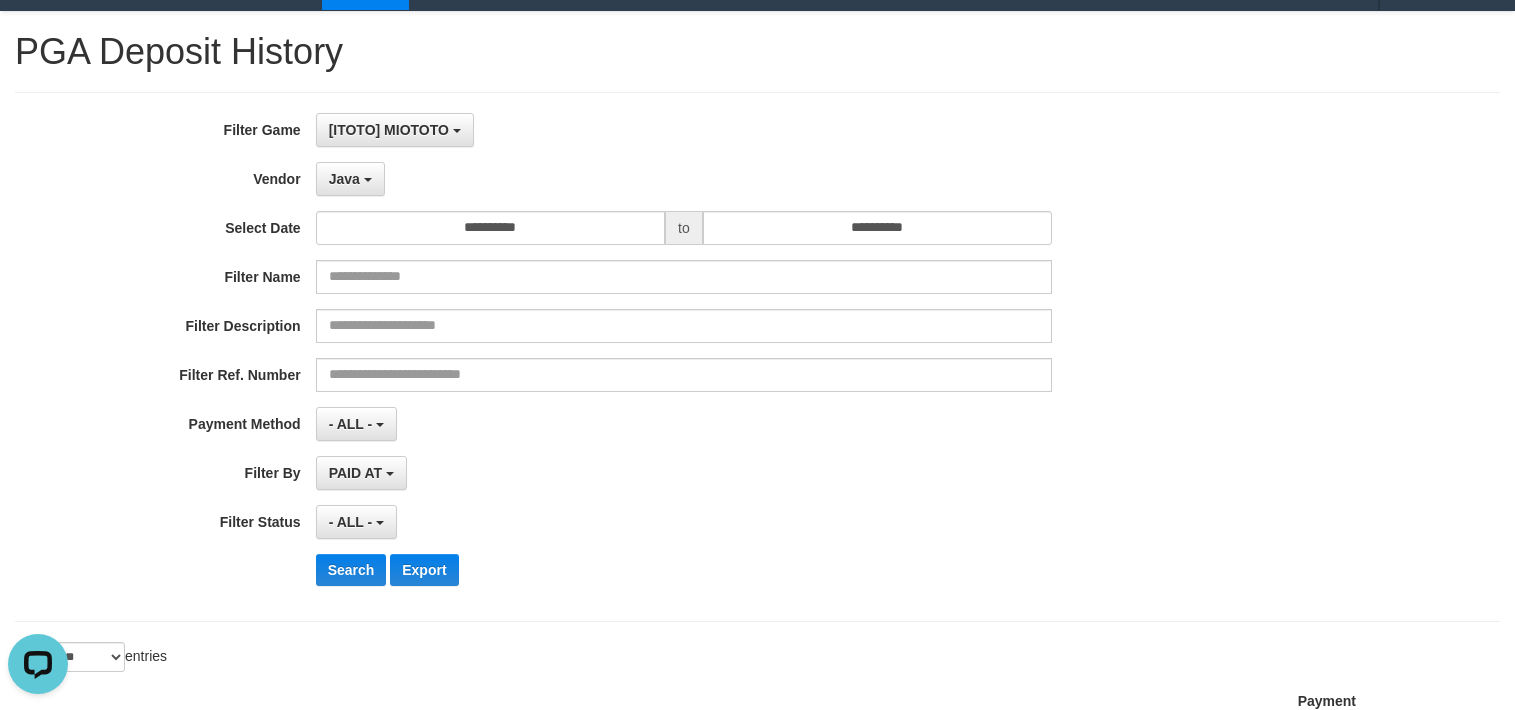 scroll, scrollTop: 0, scrollLeft: 0, axis: both 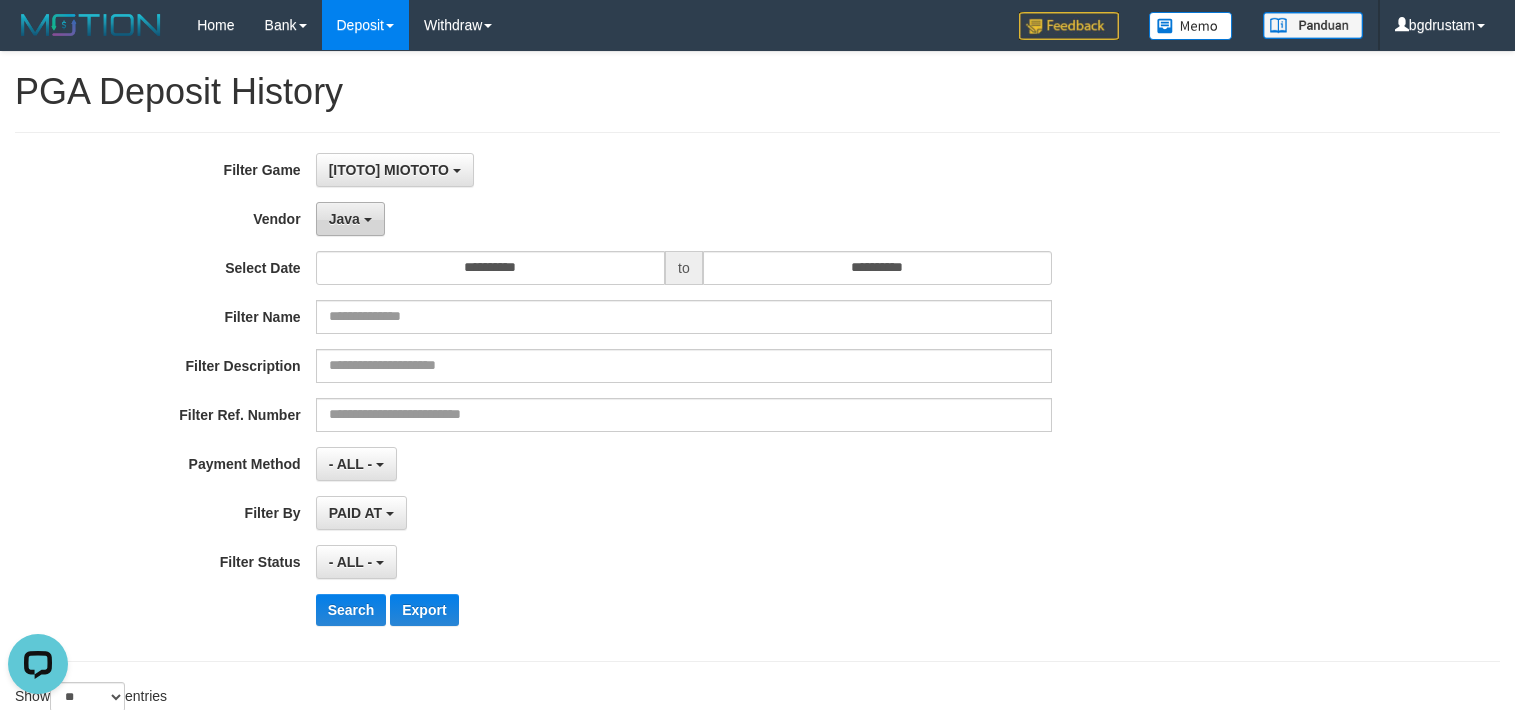 click on "Java" at bounding box center (350, 219) 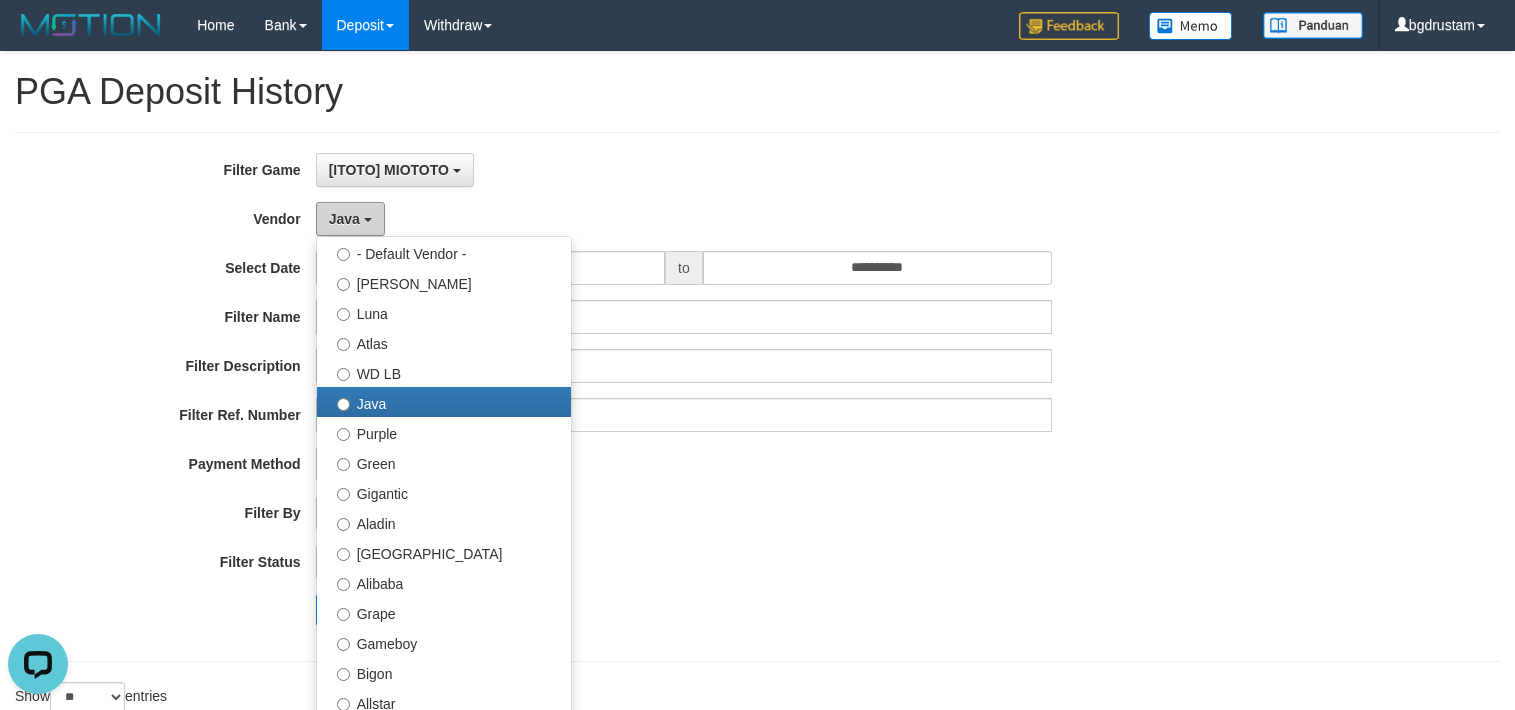 scroll, scrollTop: 400, scrollLeft: 0, axis: vertical 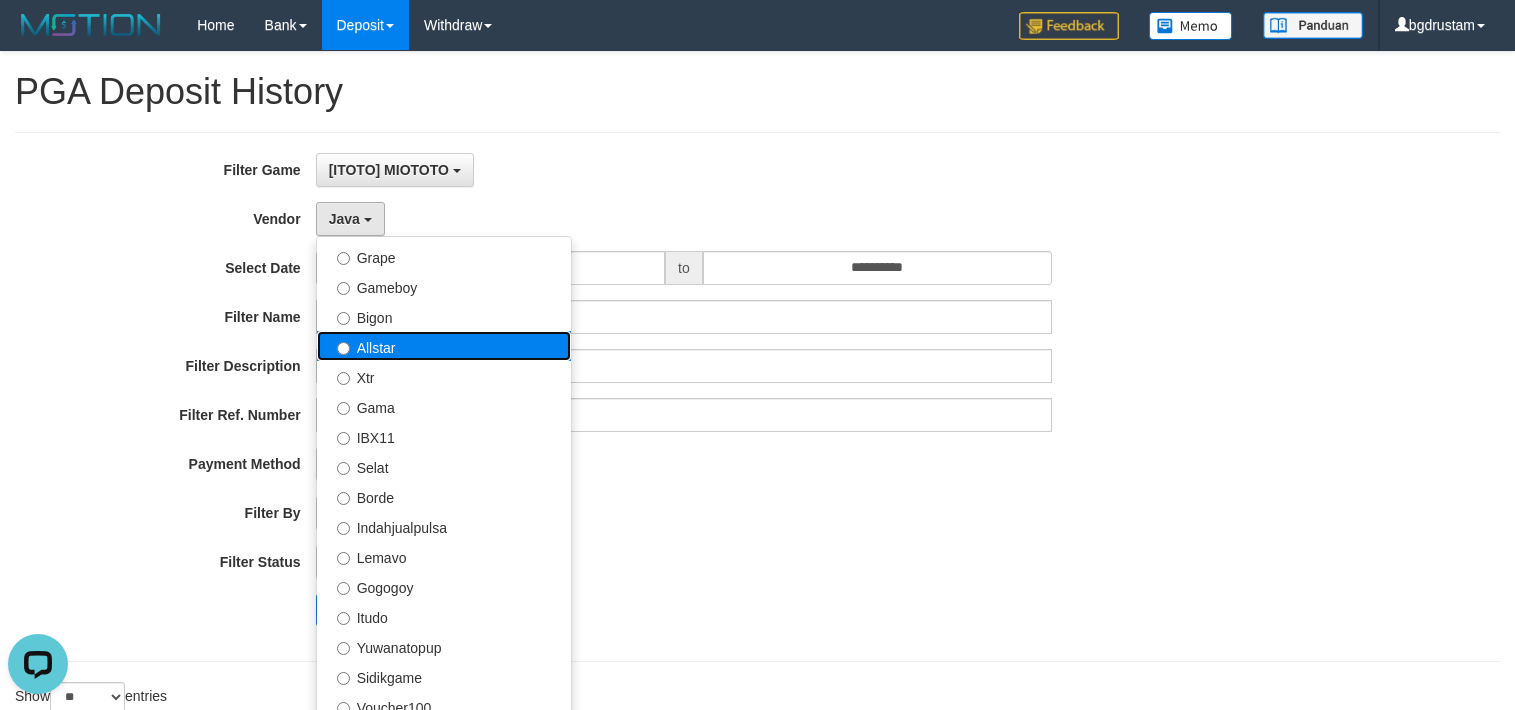 click on "Allstar" at bounding box center (444, 346) 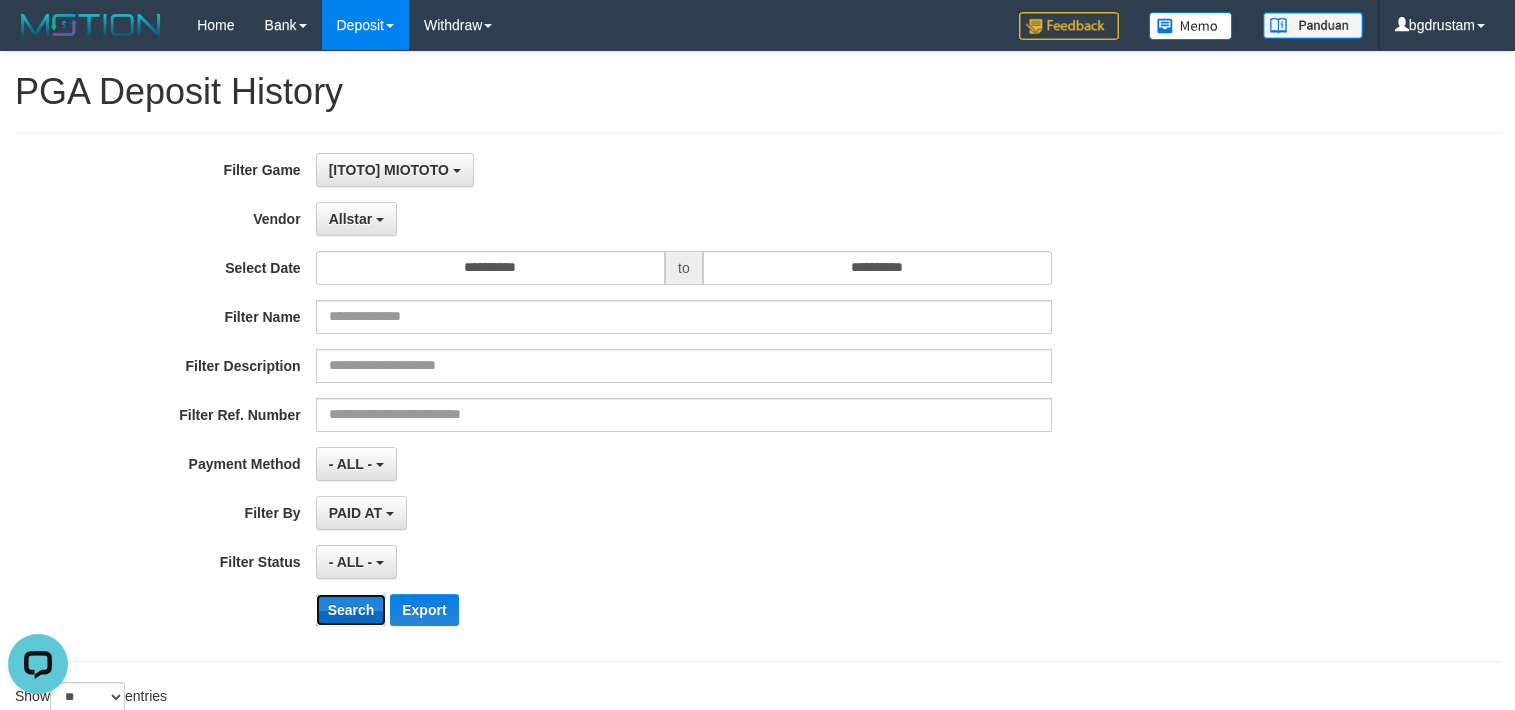 click on "Search" at bounding box center [351, 610] 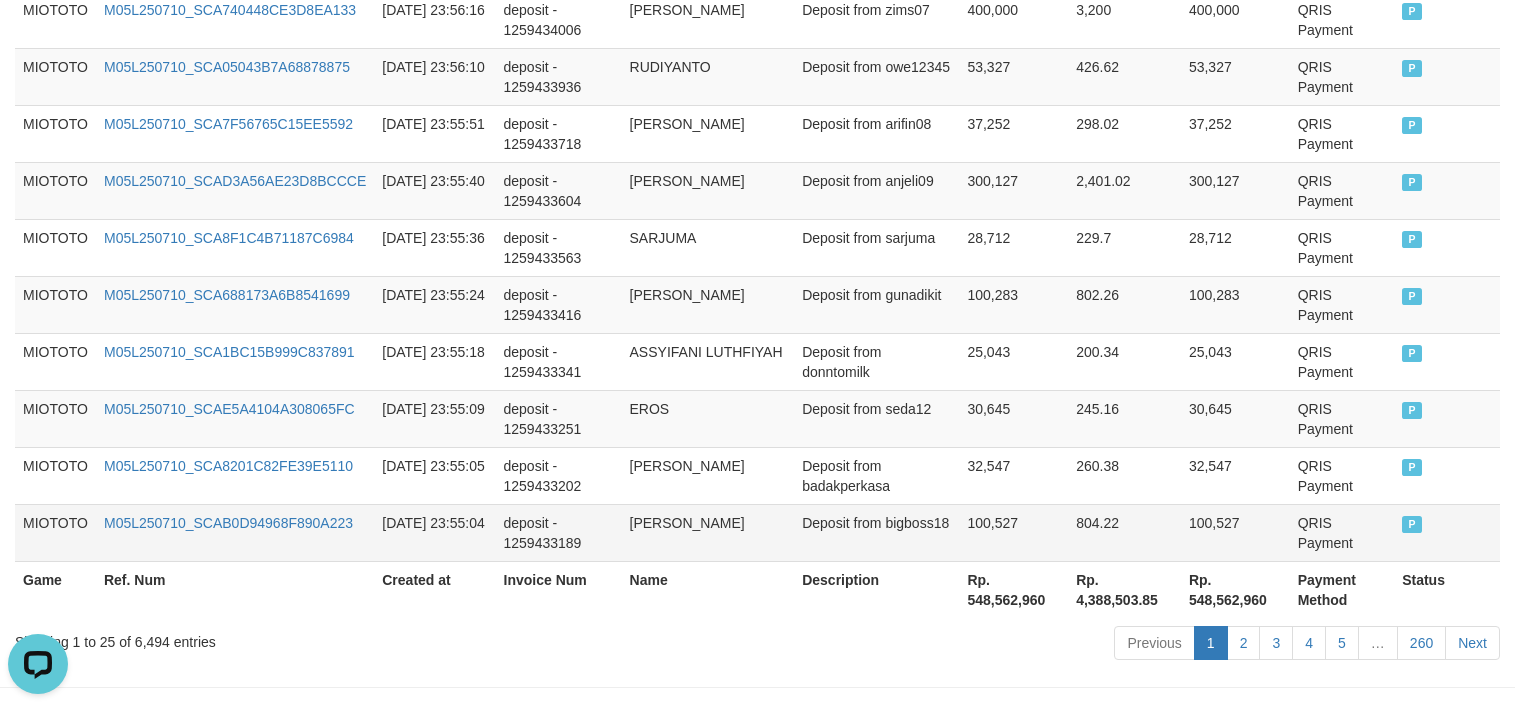 scroll, scrollTop: 1712, scrollLeft: 0, axis: vertical 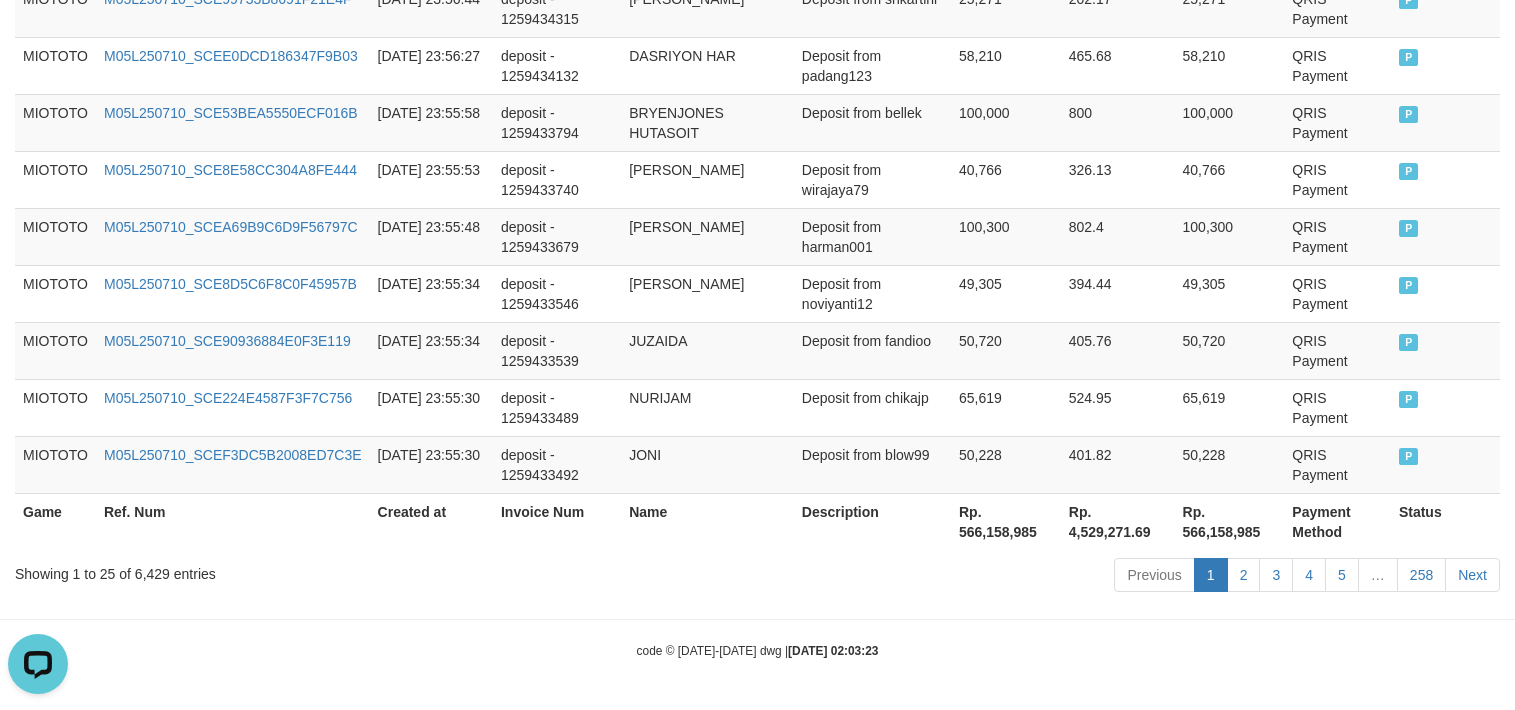 click on "Rp. 566,158,985" at bounding box center (1230, 521) 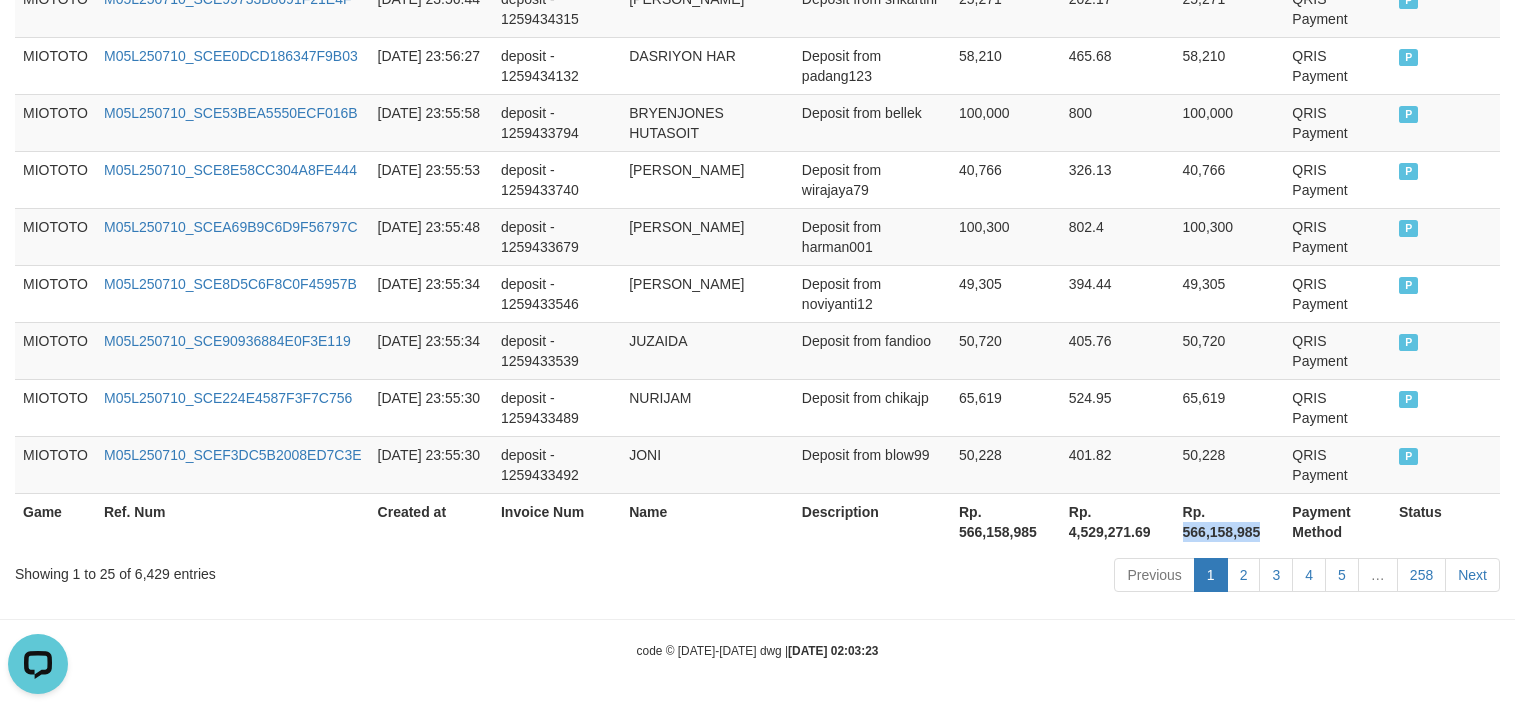 click on "Rp. 566,158,985" at bounding box center (1230, 521) 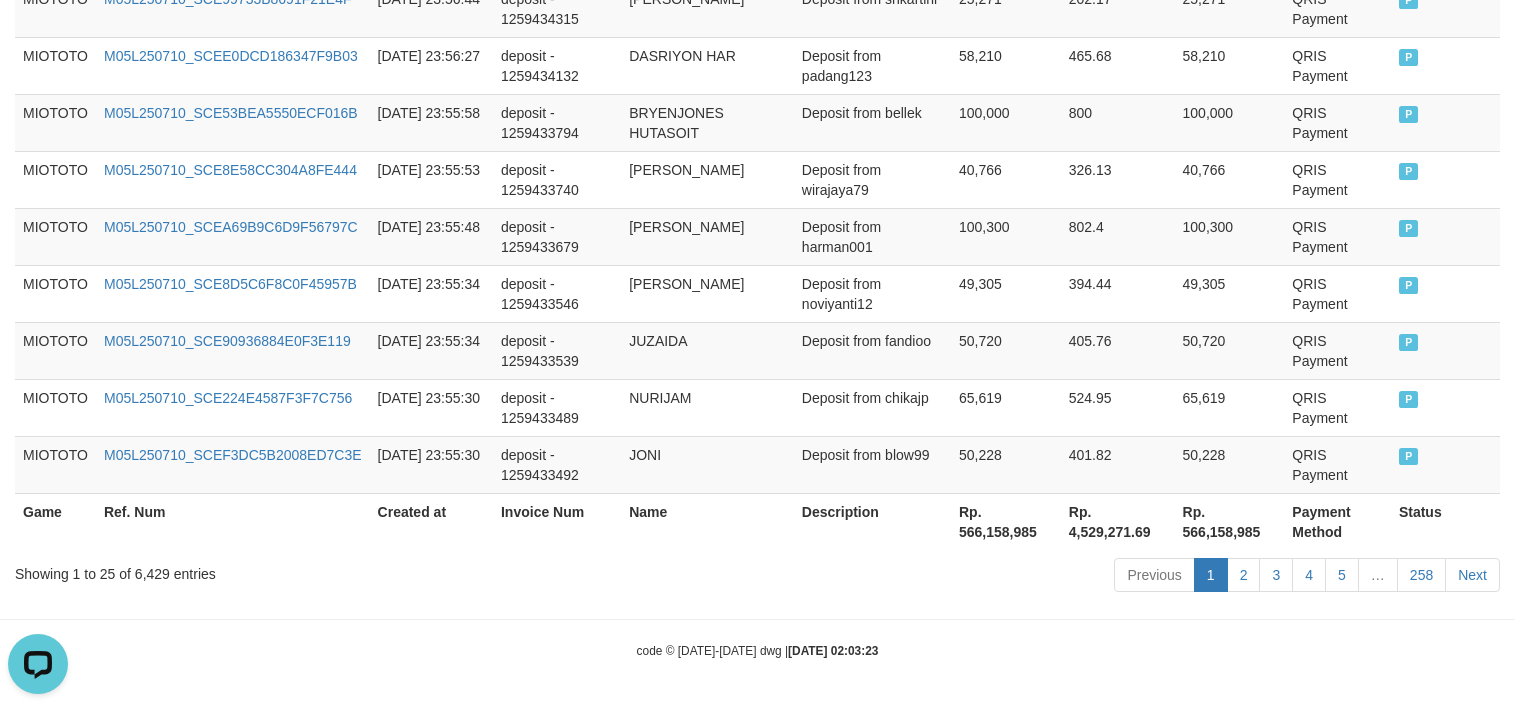click on "Showing 1 to 25 of 6,429 entries" at bounding box center (315, 570) 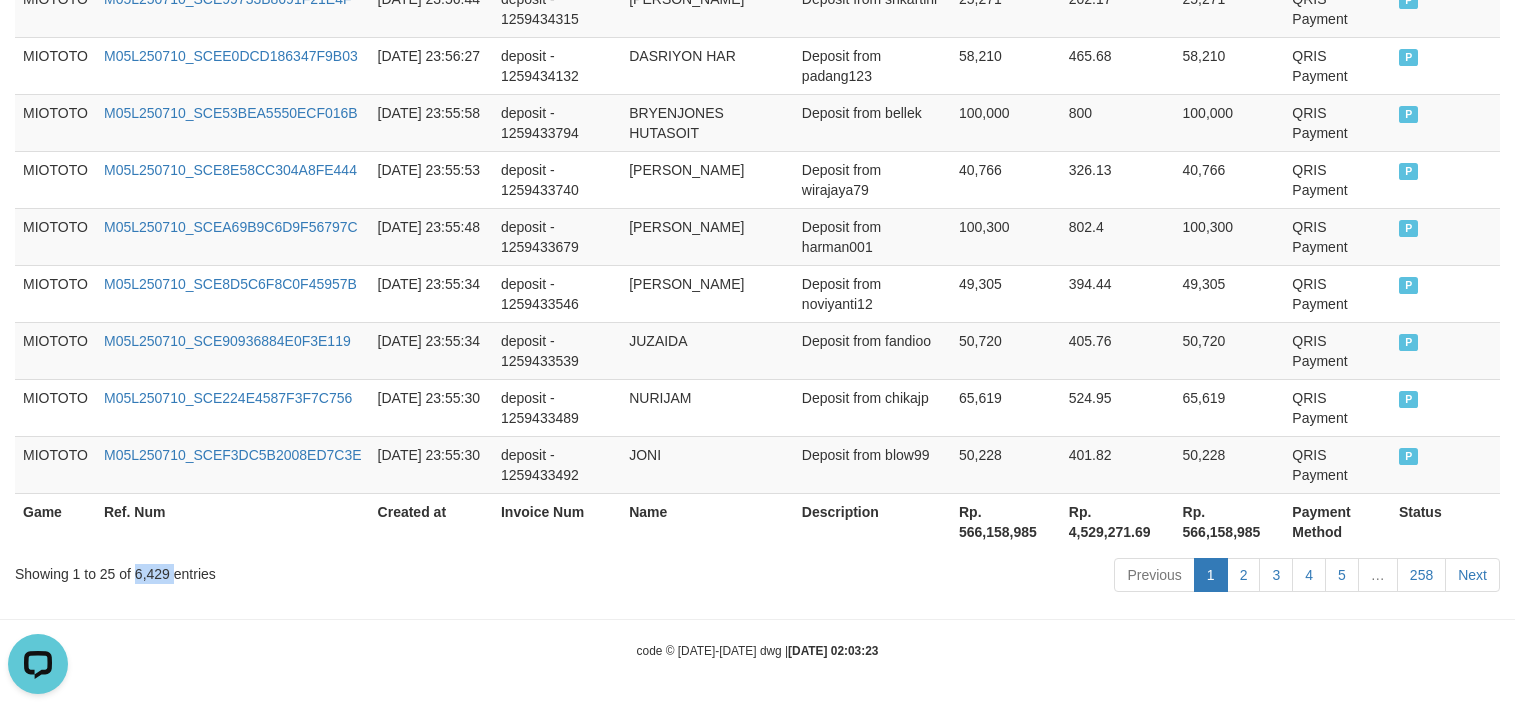 click on "Showing 1 to 25 of 6,429 entries" at bounding box center [315, 570] 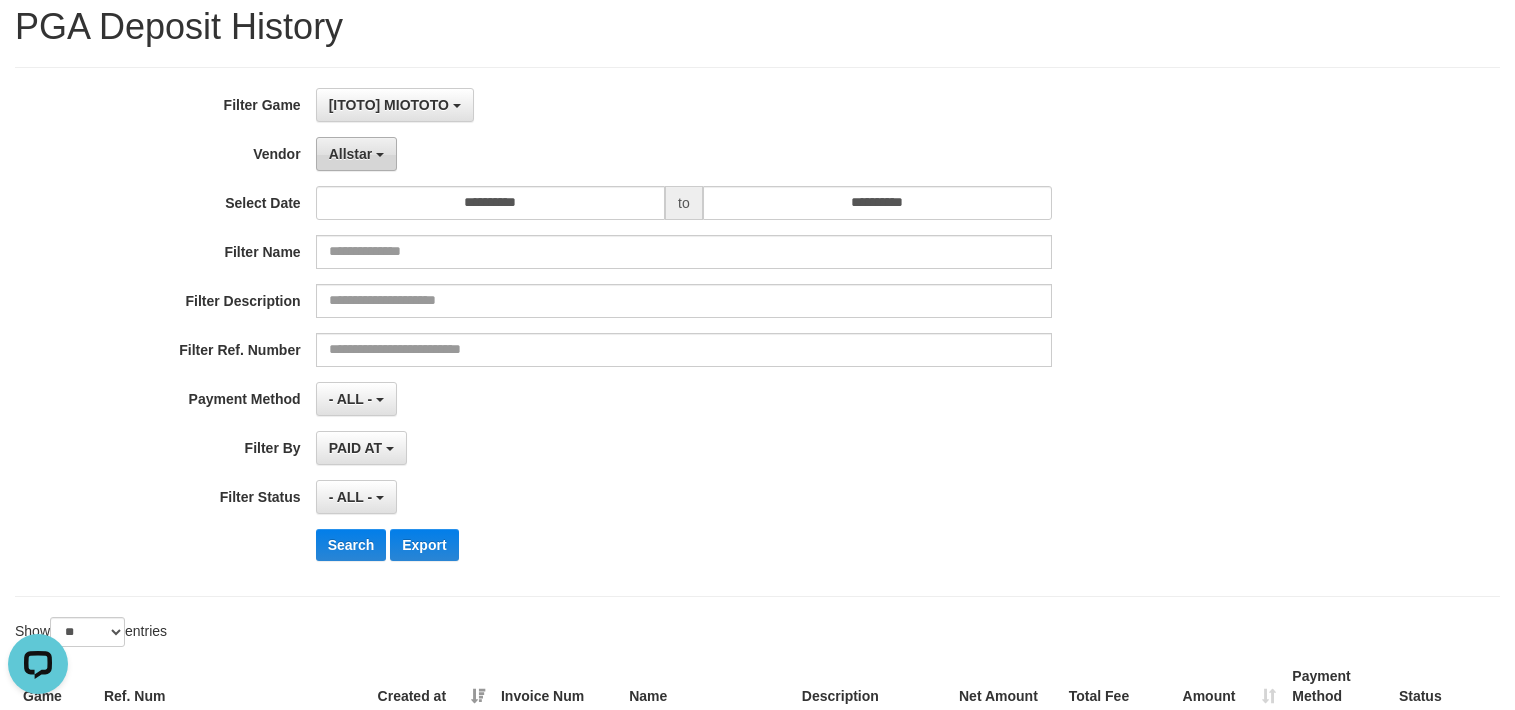 scroll, scrollTop: 0, scrollLeft: 0, axis: both 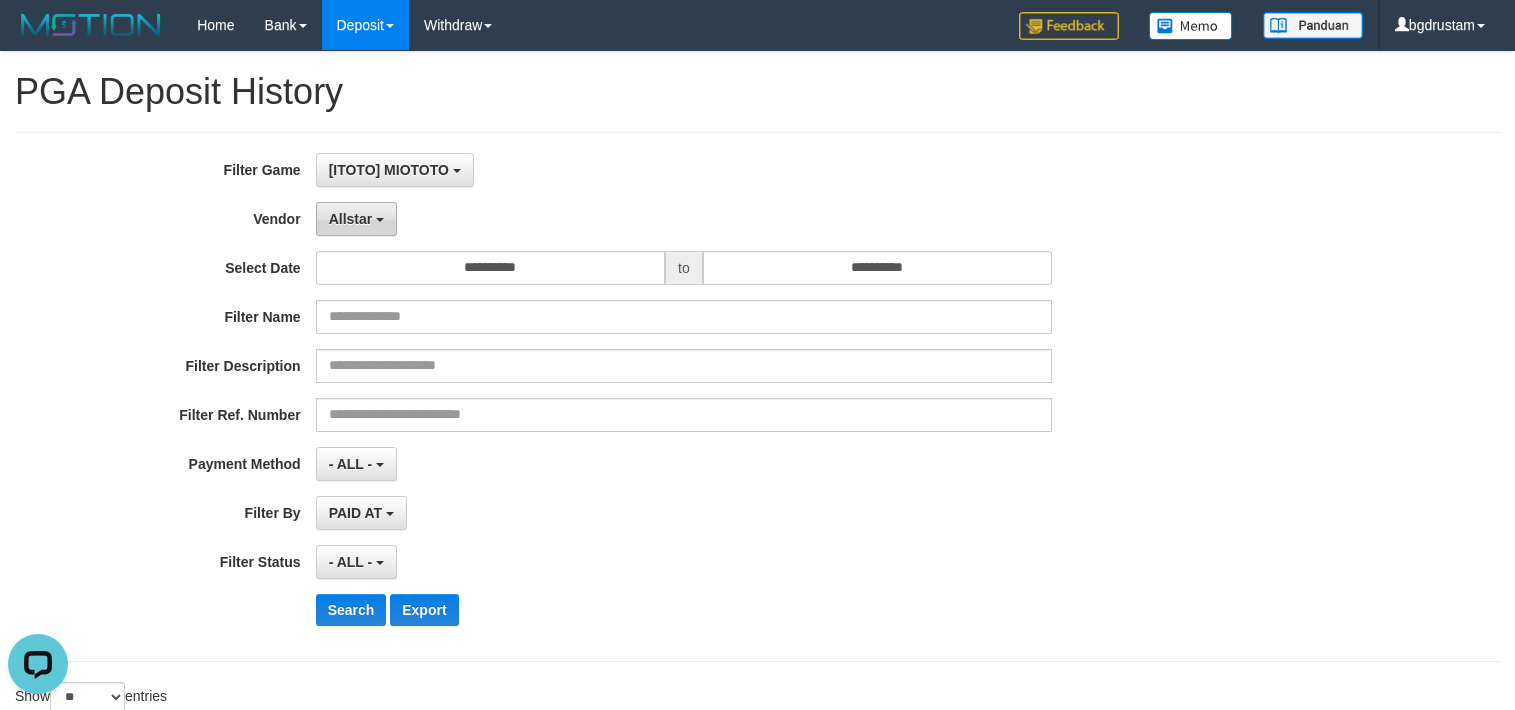 click on "Allstar" at bounding box center (356, 219) 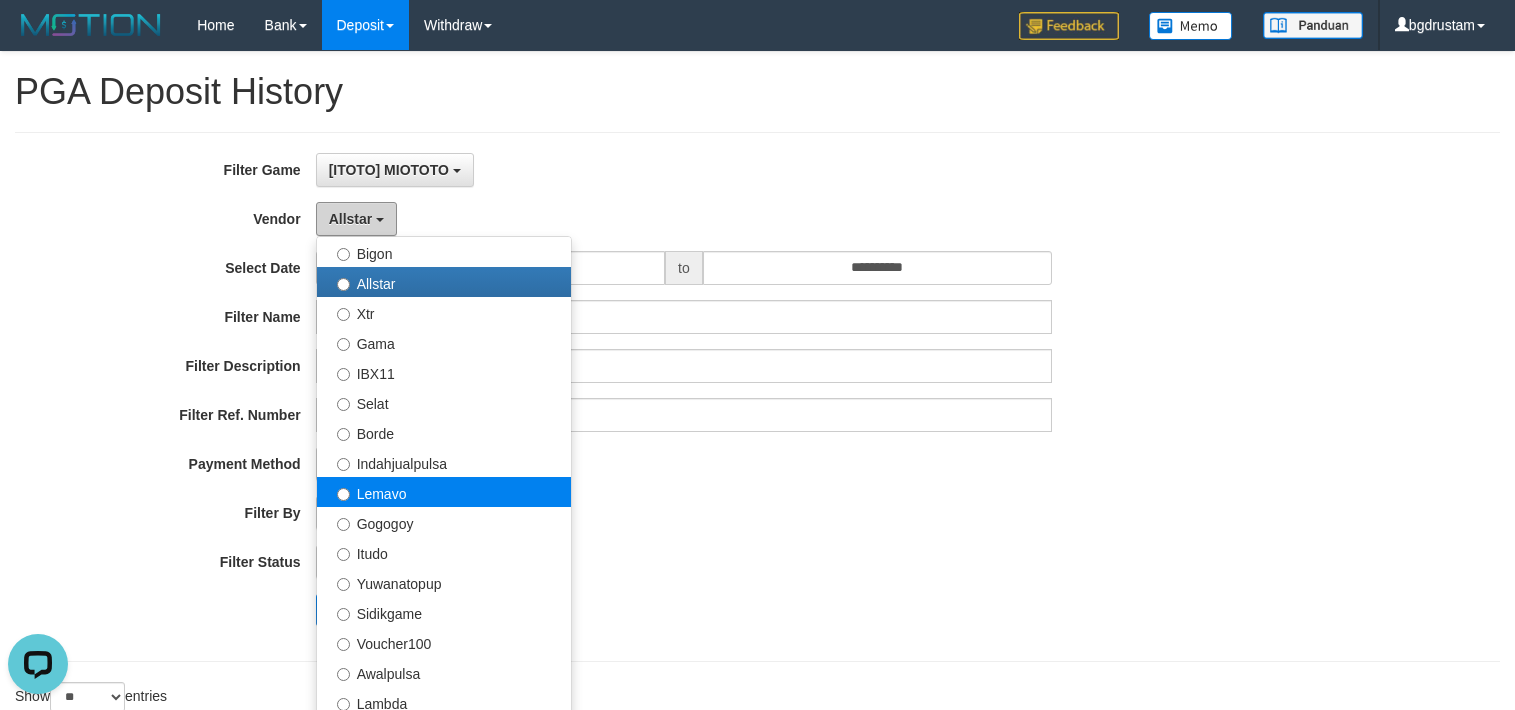 scroll, scrollTop: 500, scrollLeft: 0, axis: vertical 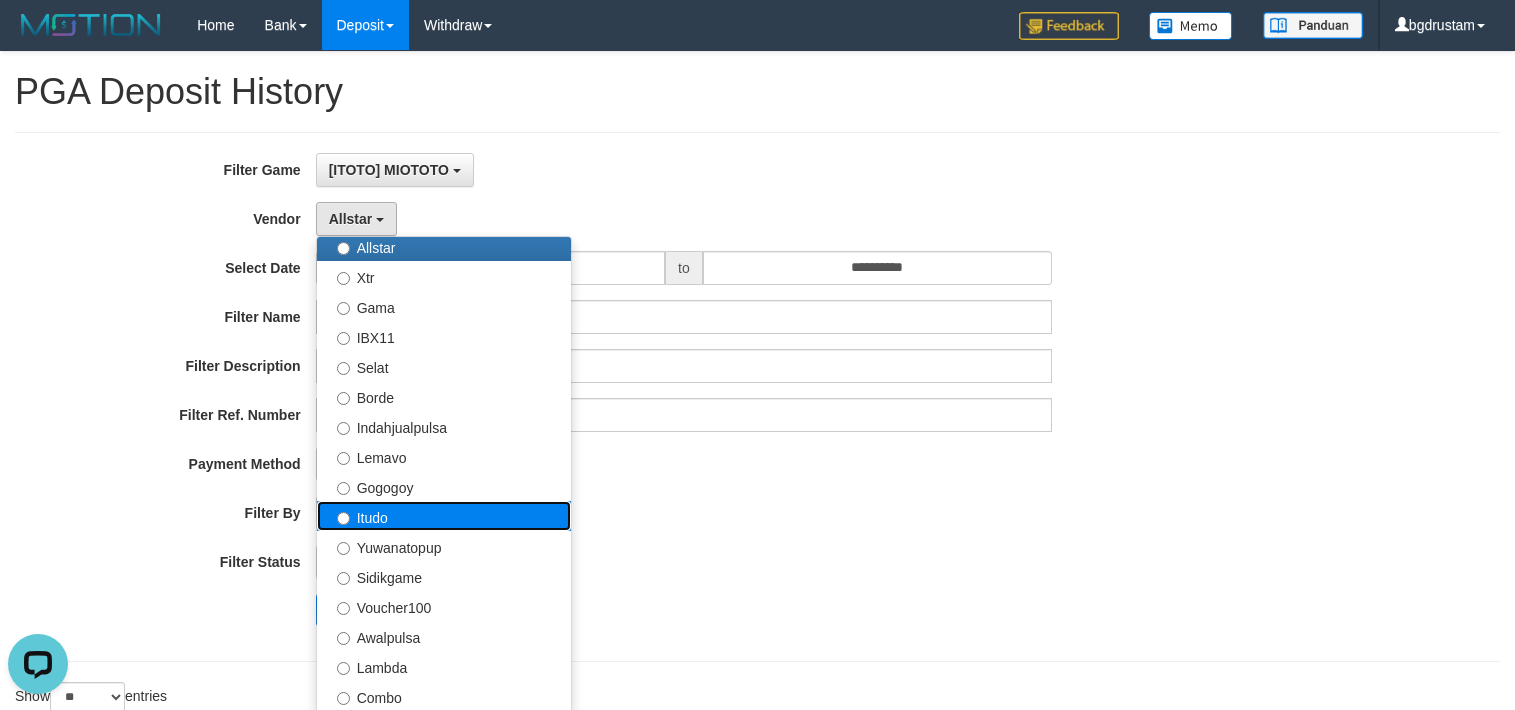 click on "Itudo" at bounding box center (444, 516) 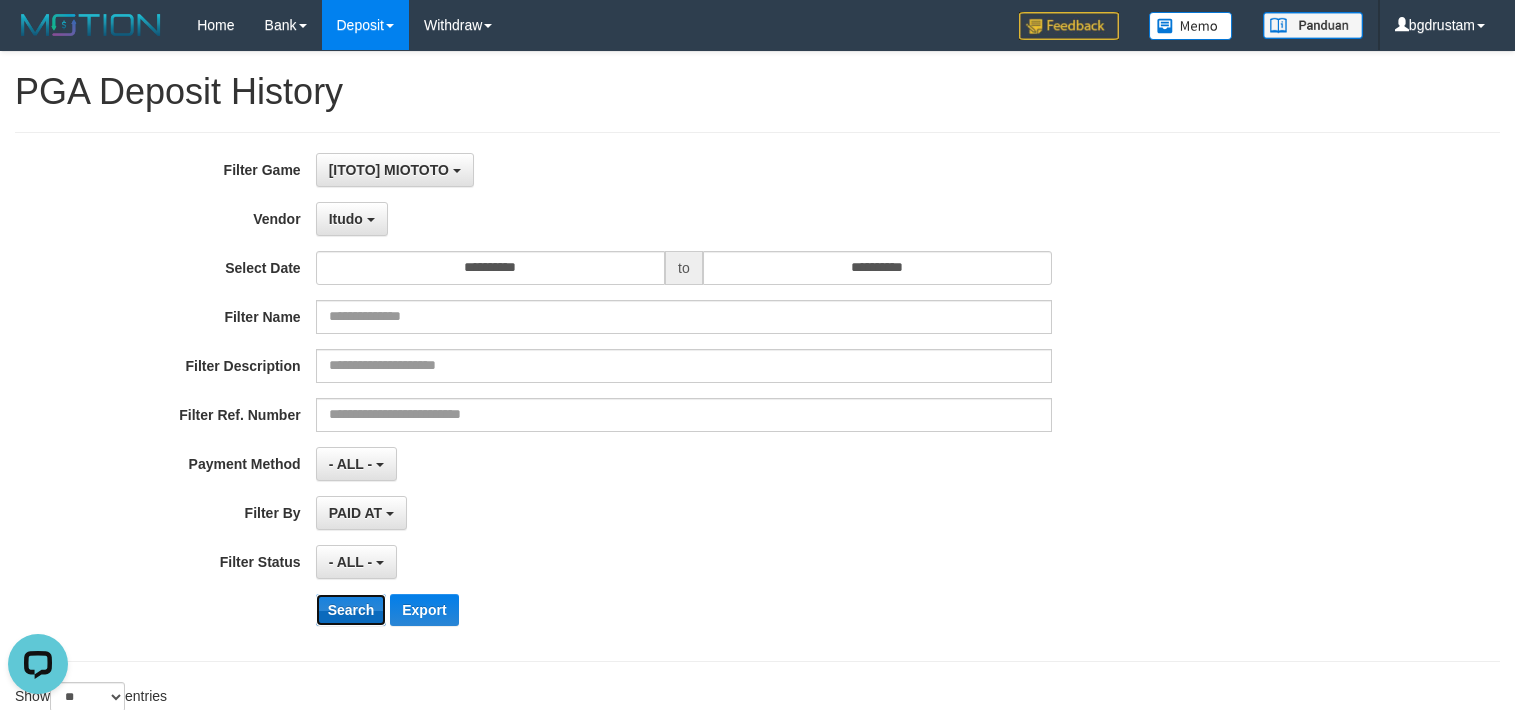 click on "Search" at bounding box center [351, 610] 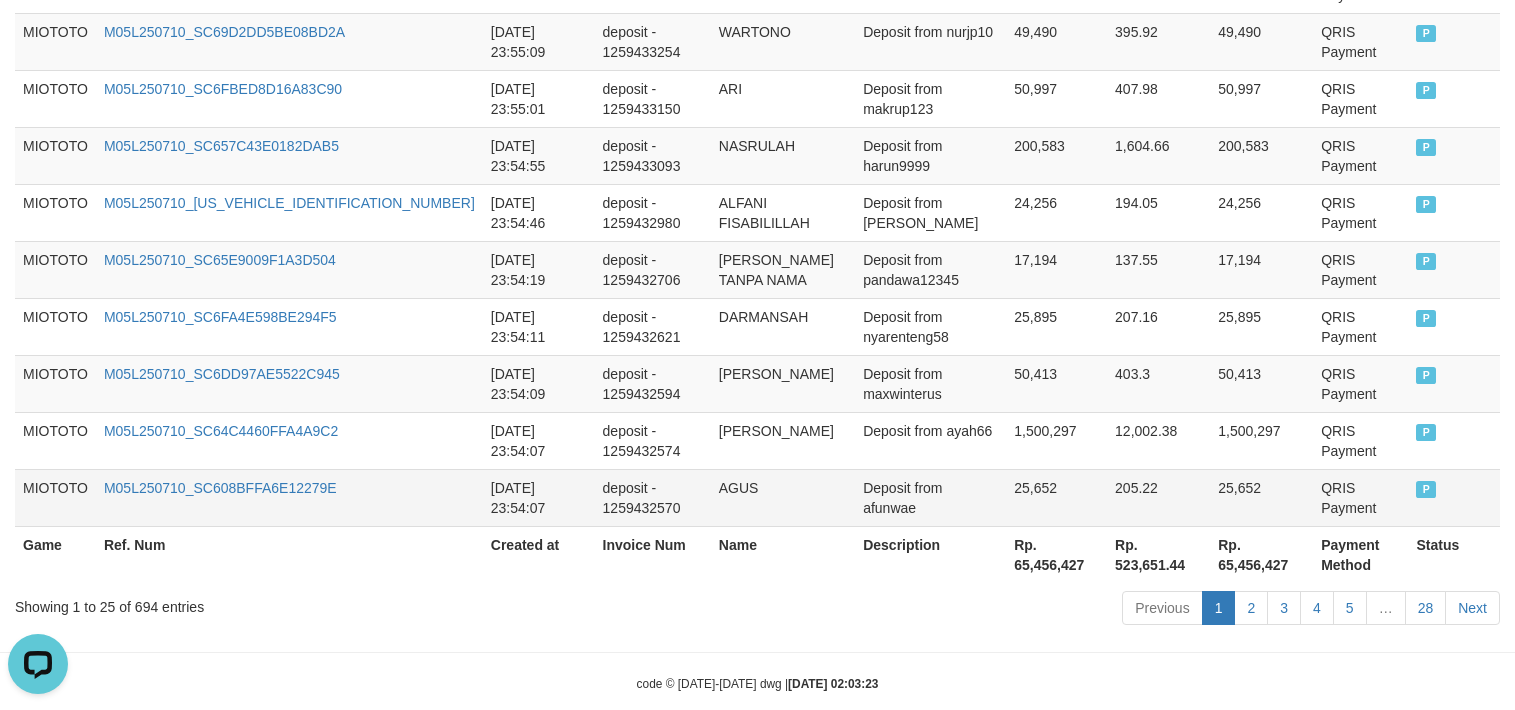 scroll, scrollTop: 1732, scrollLeft: 0, axis: vertical 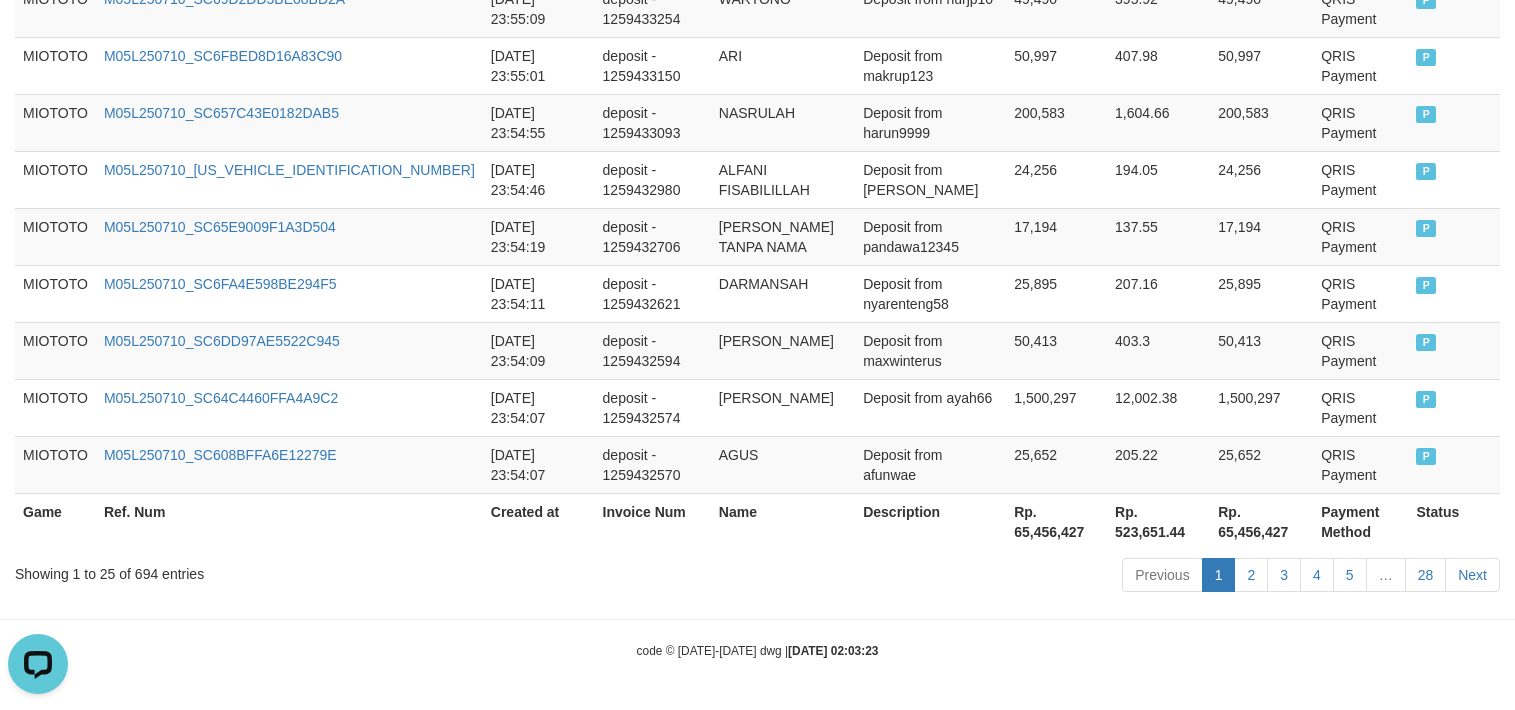 click on "Rp. 65,456,427" at bounding box center [1261, 521] 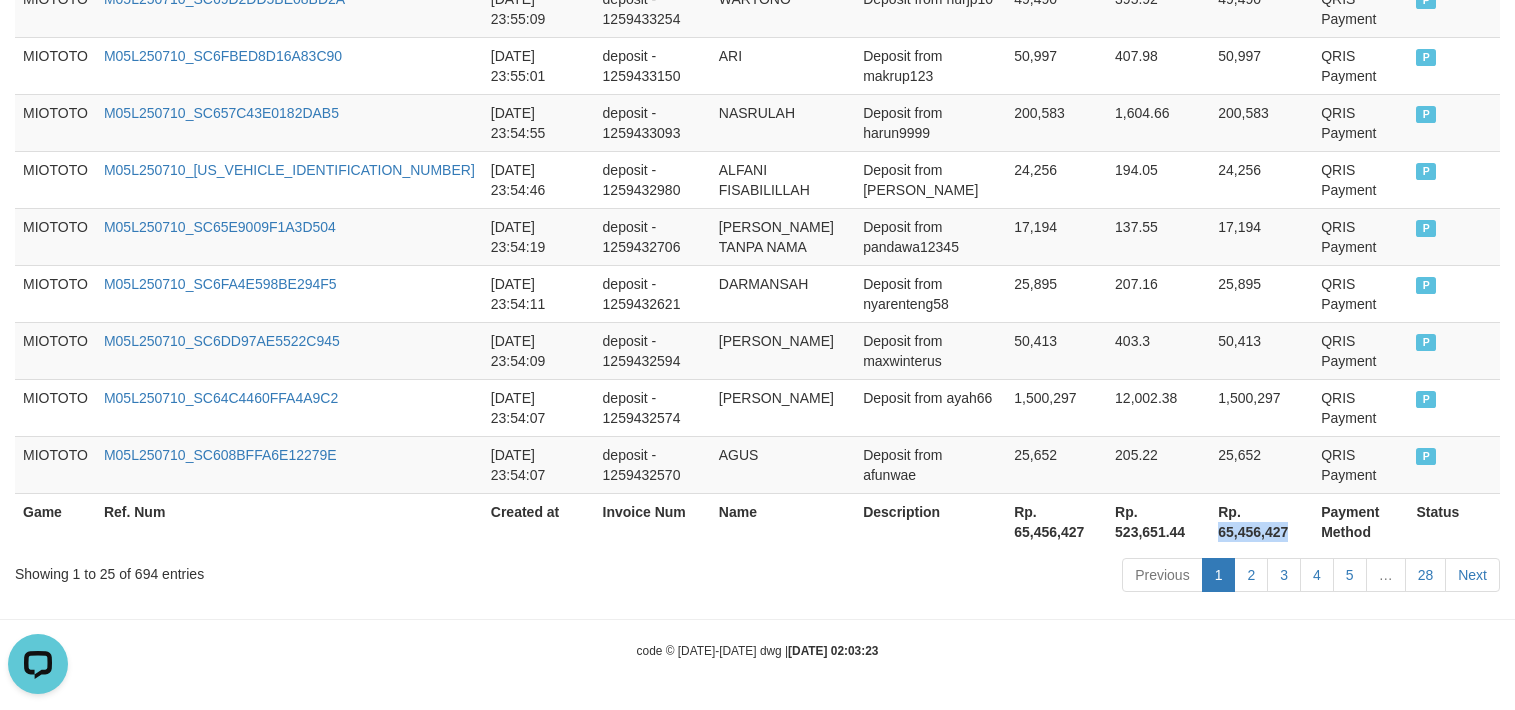 click on "Rp. 65,456,427" at bounding box center [1261, 521] 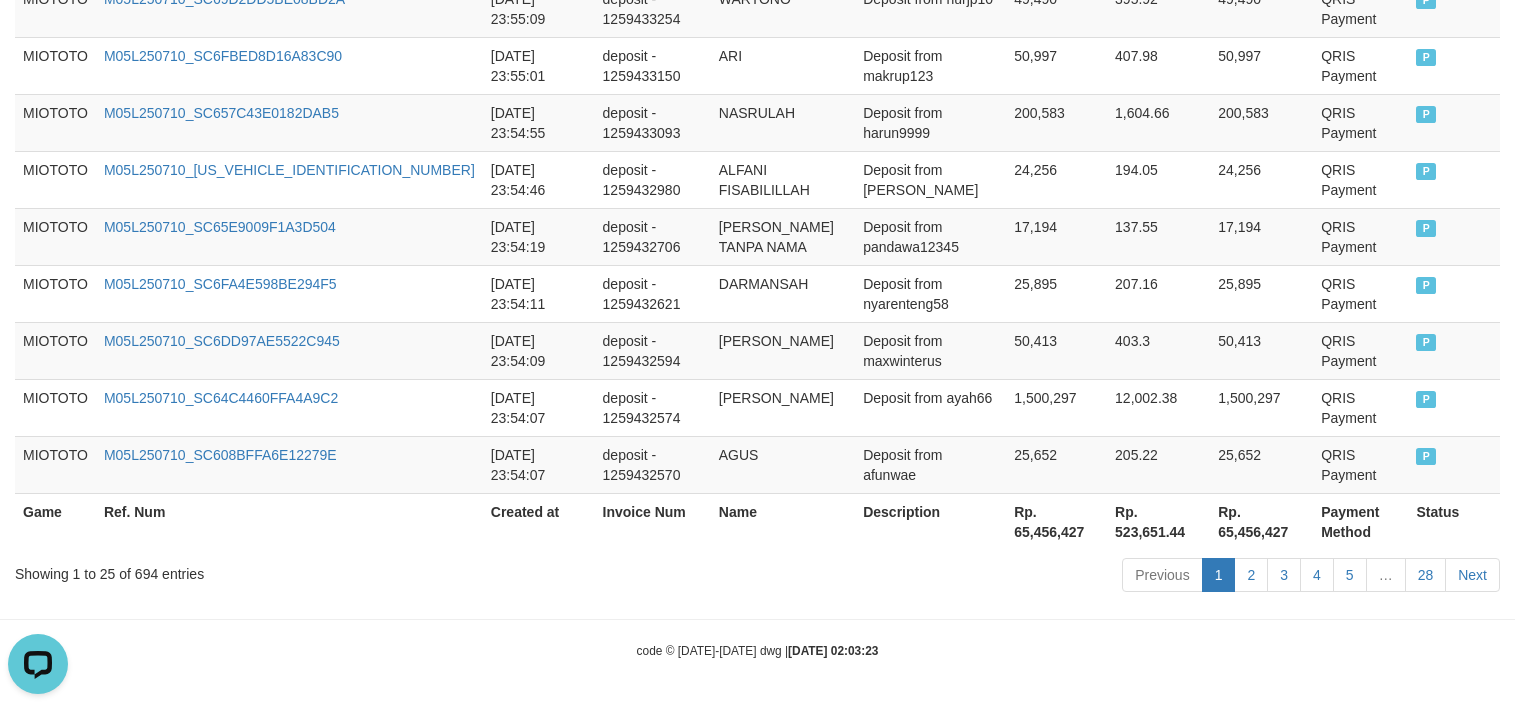 click on "Showing 1 to 25 of 694 entries" at bounding box center (315, 570) 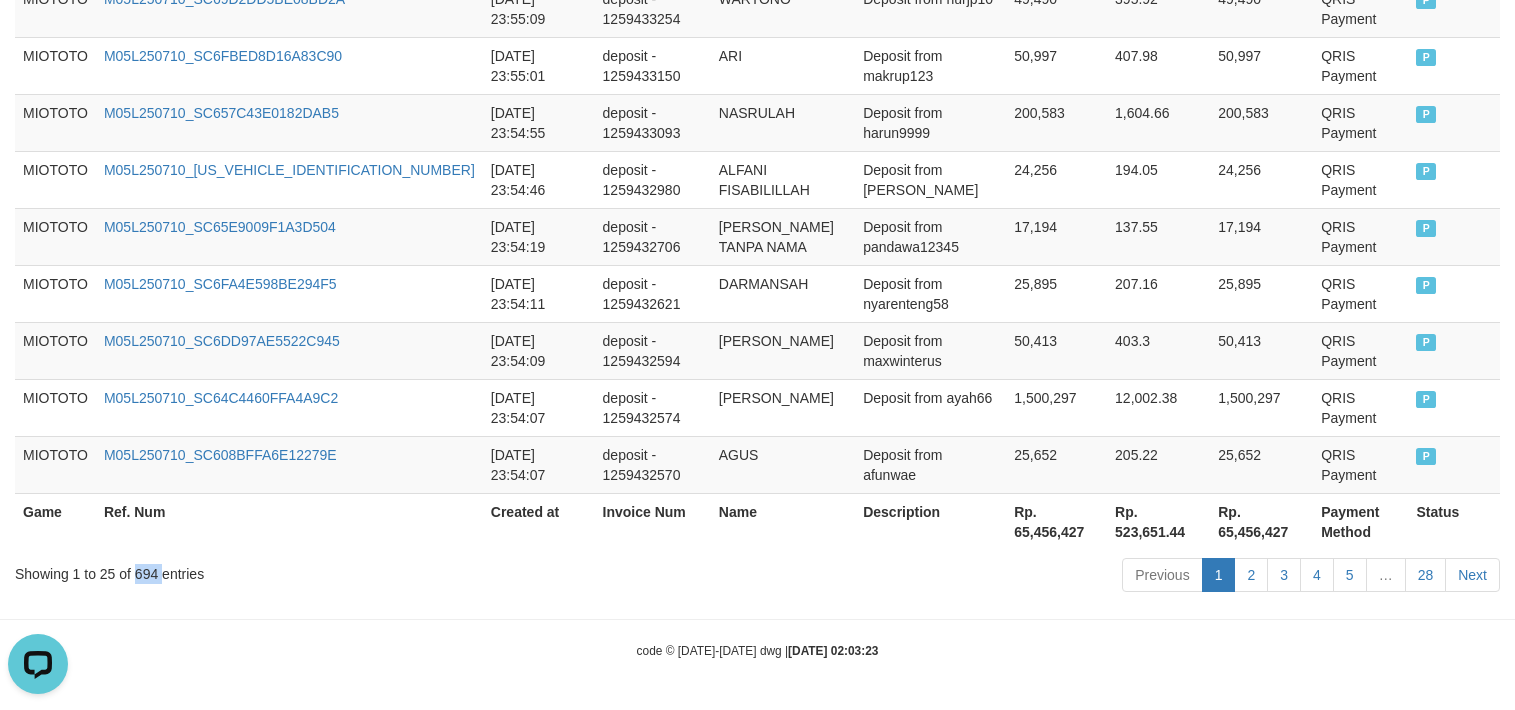 click on "Showing 1 to 25 of 694 entries" at bounding box center (315, 570) 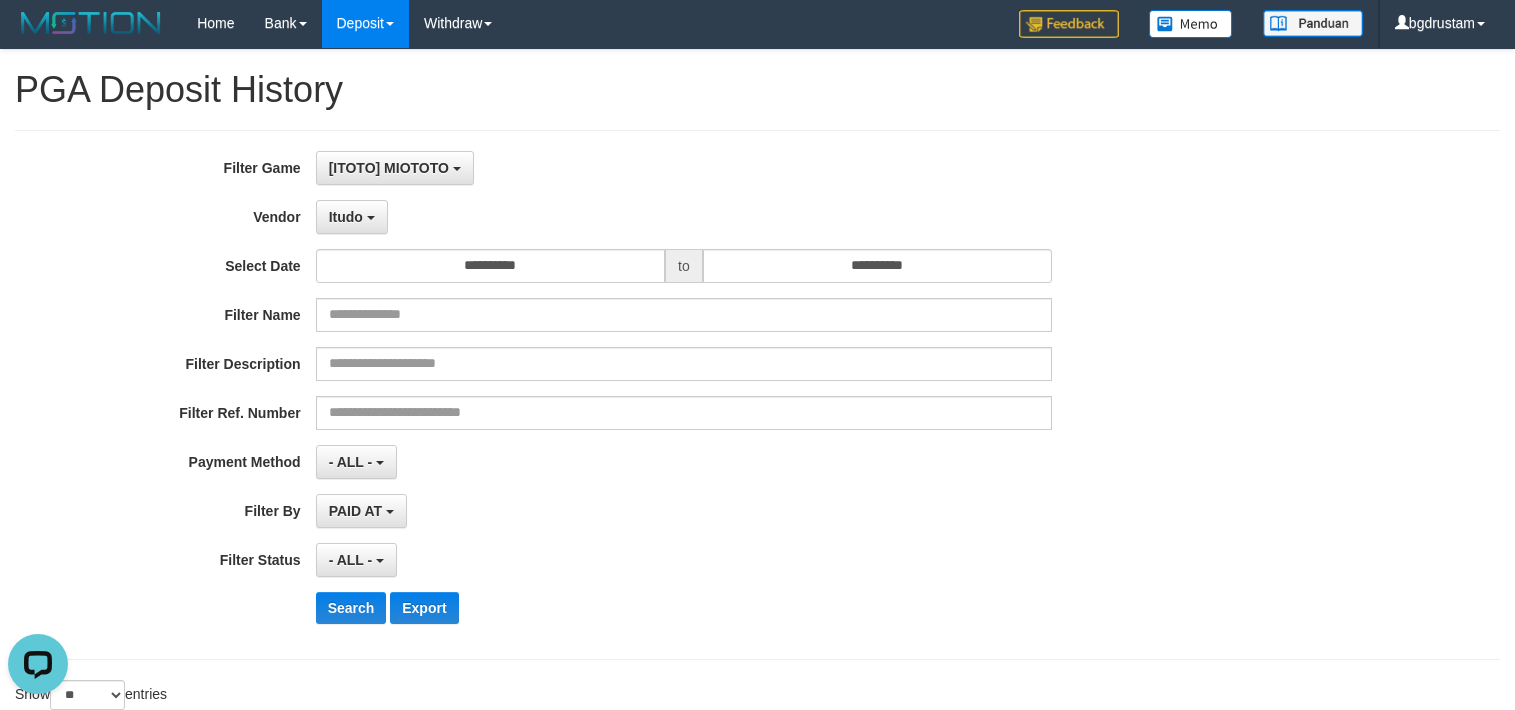 scroll, scrollTop: 0, scrollLeft: 0, axis: both 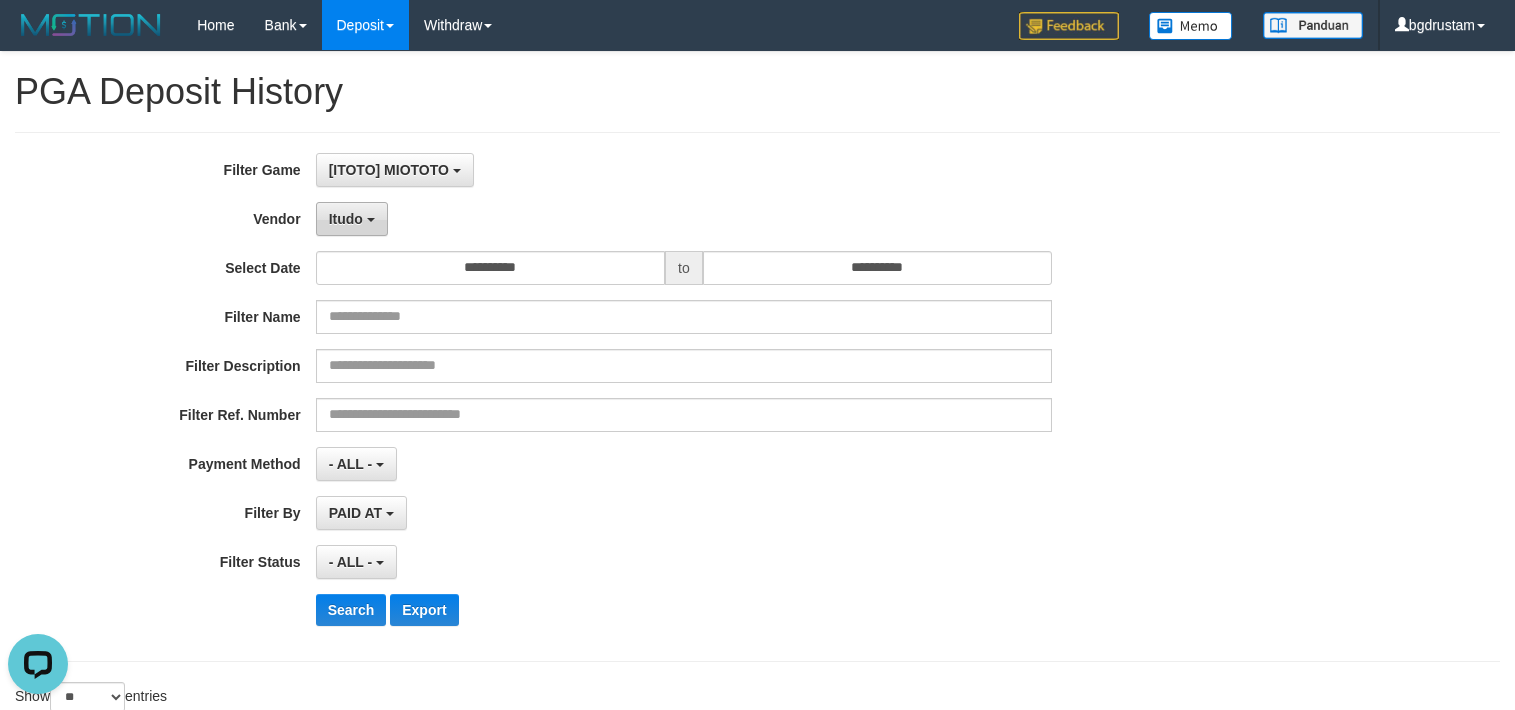 click on "Itudo" at bounding box center [346, 219] 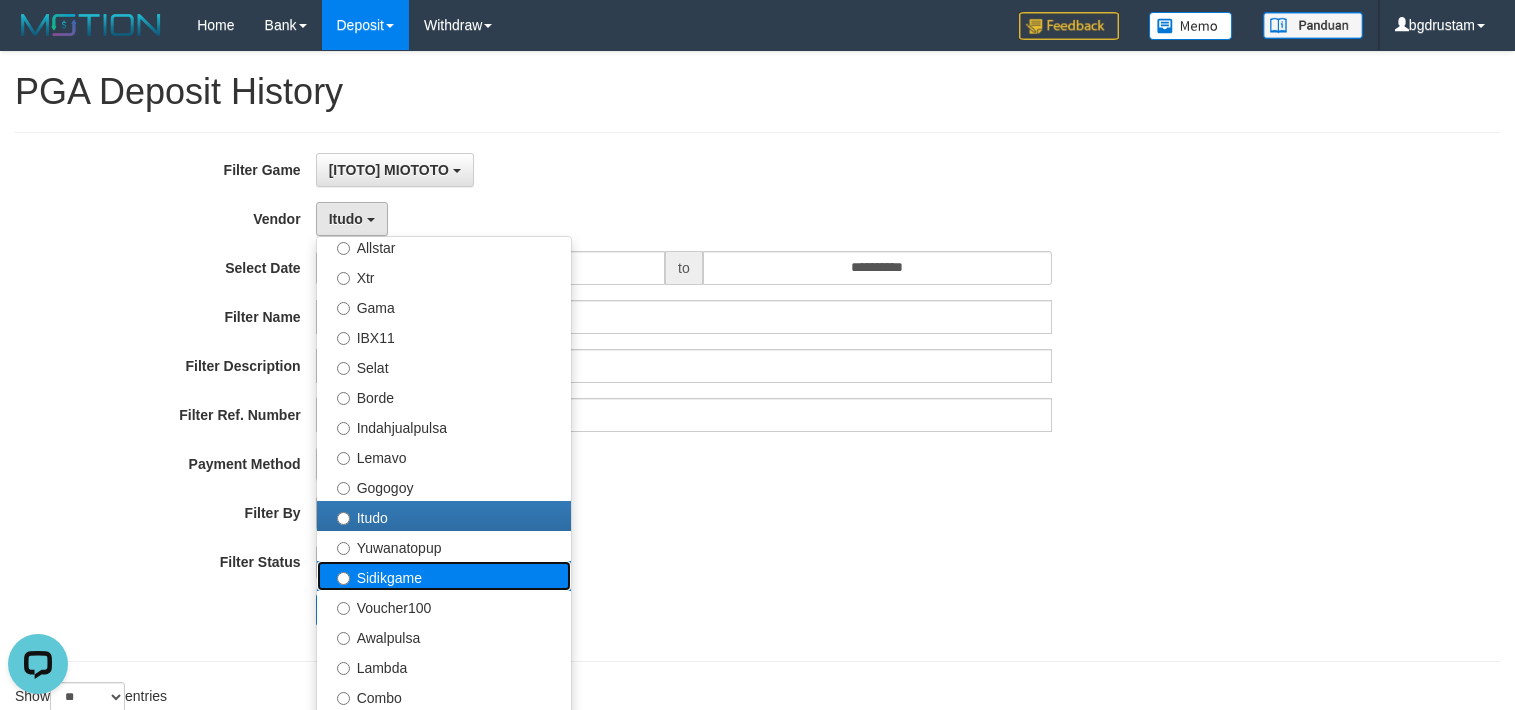 click on "Sidikgame" at bounding box center [444, 576] 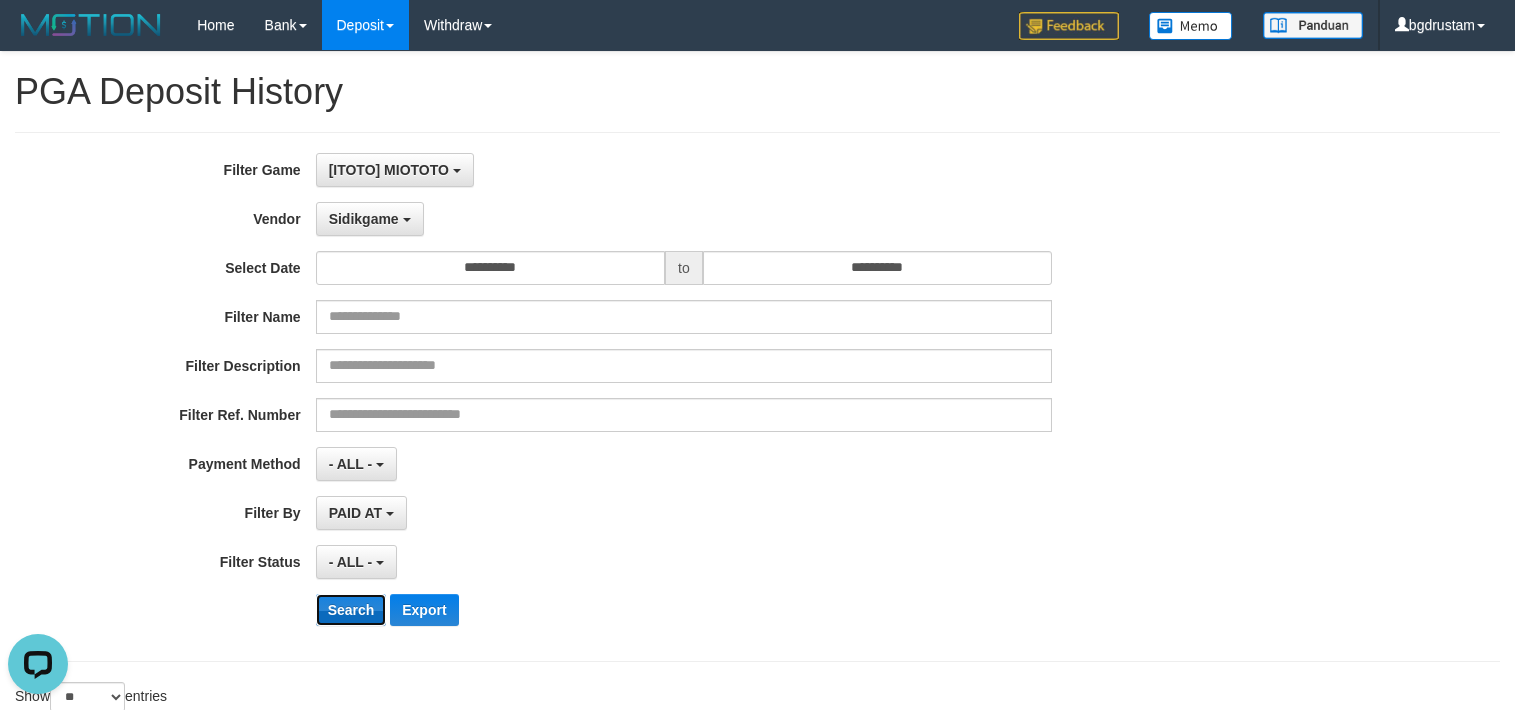 click on "Search" at bounding box center (351, 610) 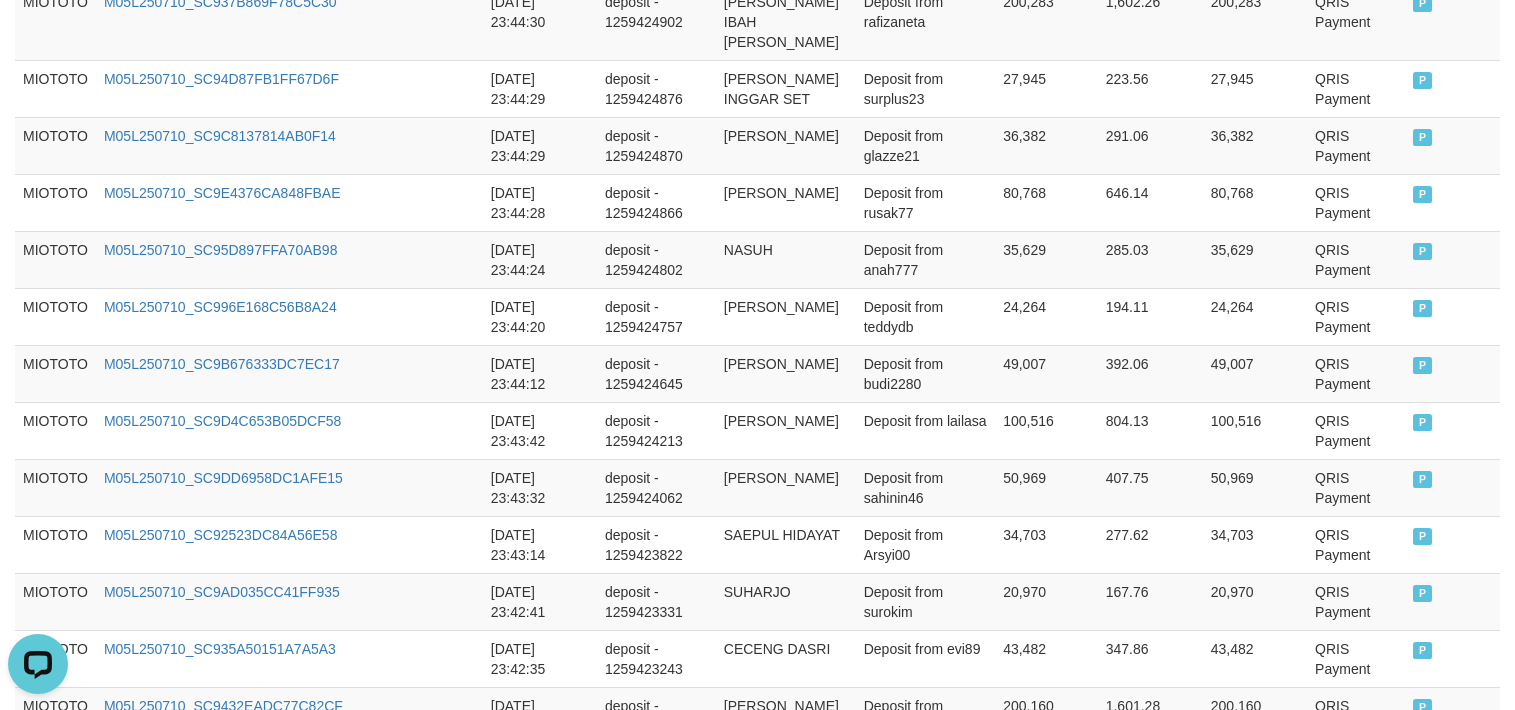 scroll, scrollTop: 1712, scrollLeft: 0, axis: vertical 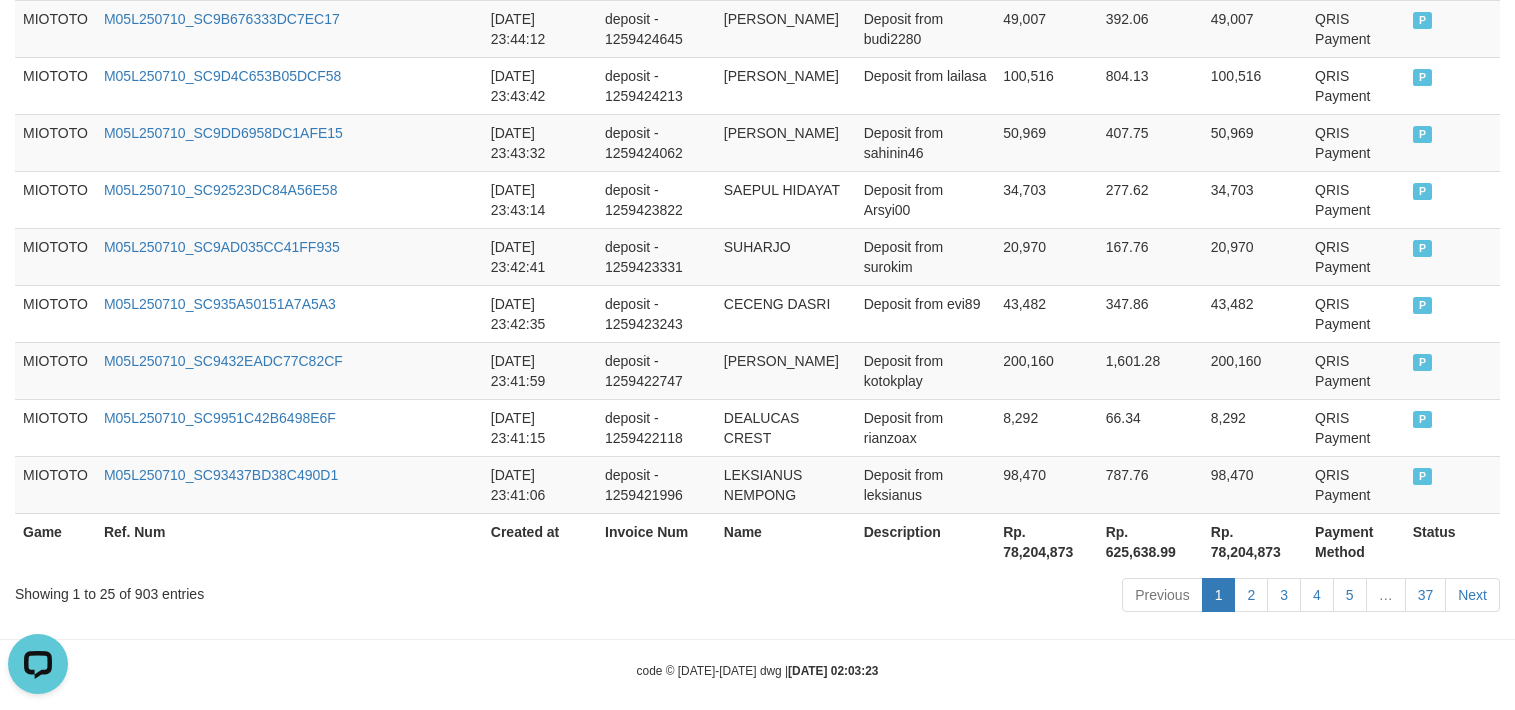 click on "Rp. 78,204,873" at bounding box center [1255, 541] 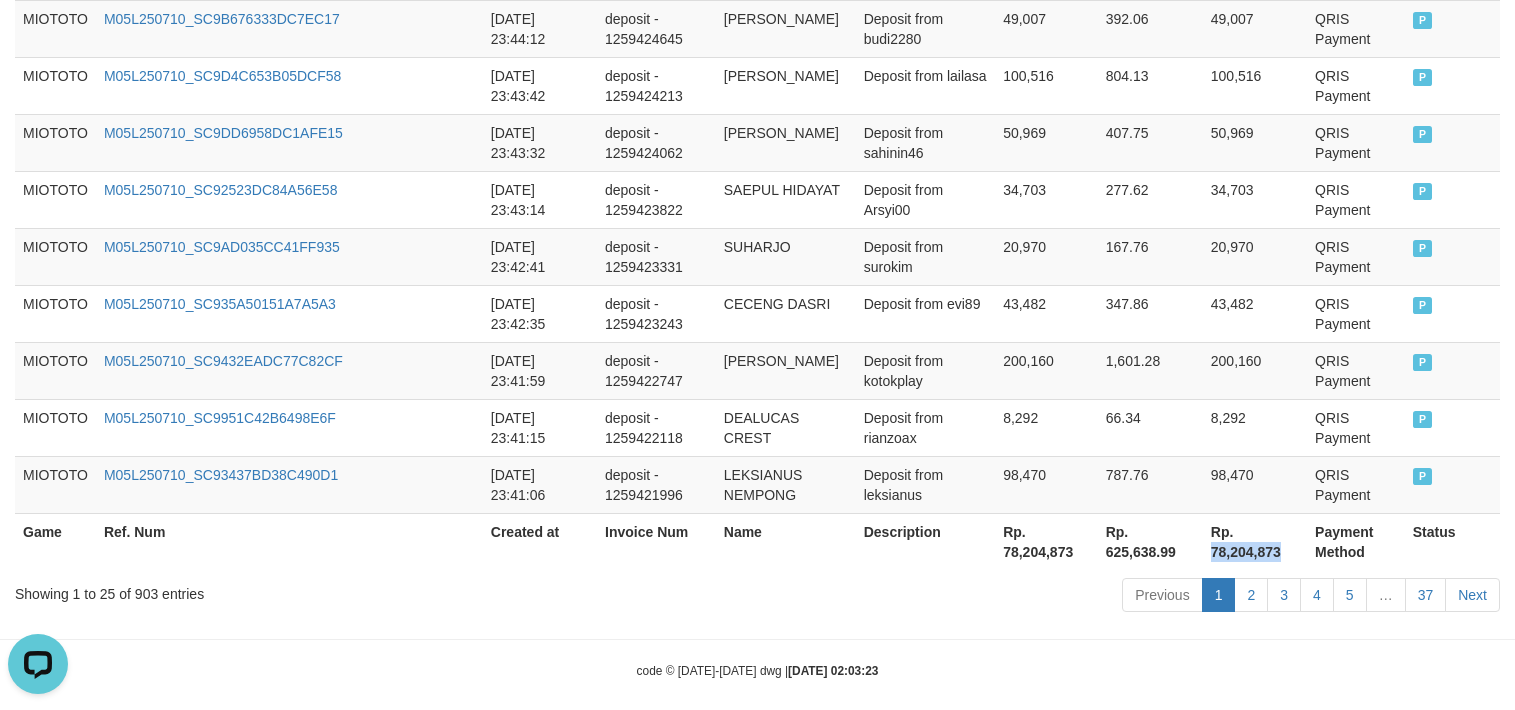 click on "Rp. 78,204,873" at bounding box center [1255, 541] 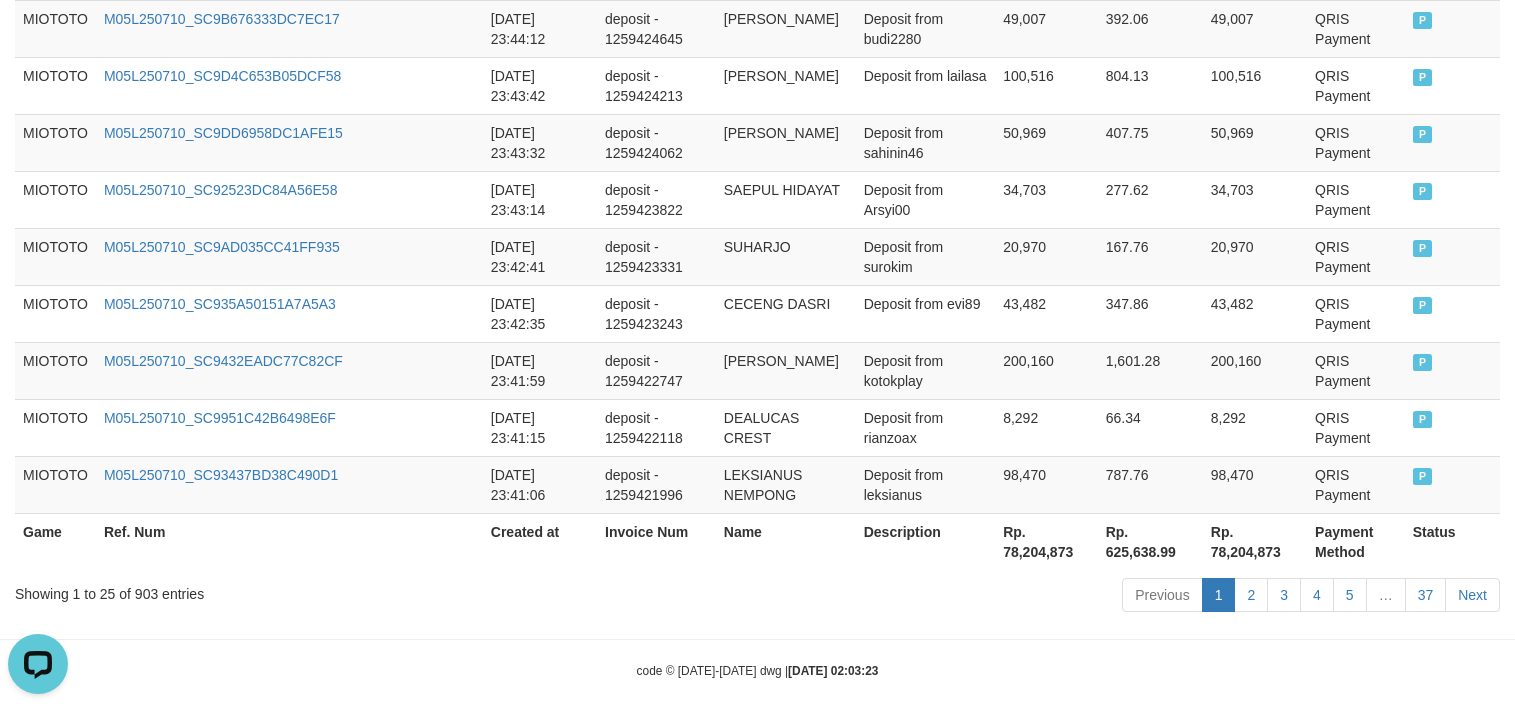click on "Showing 1 to 25 of 903 entries" at bounding box center (315, 590) 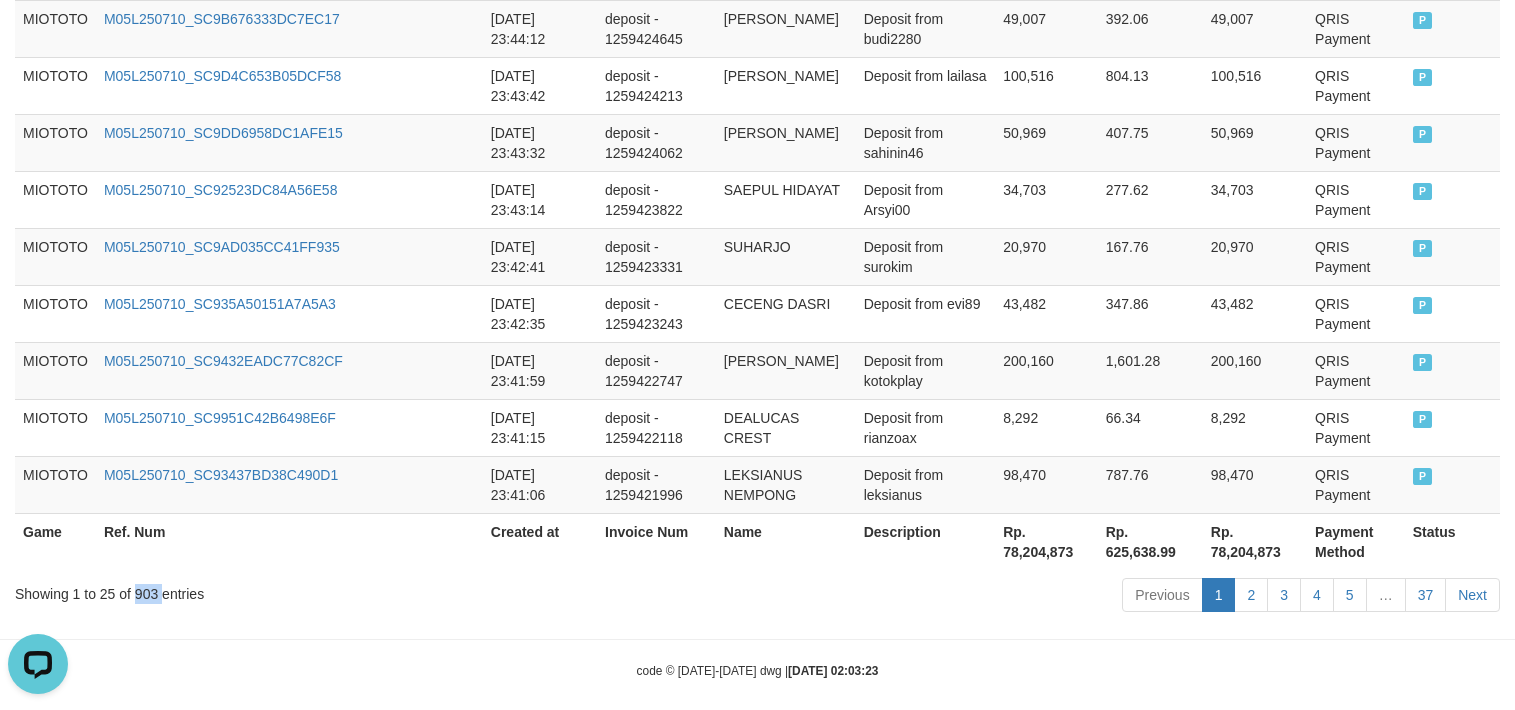 drag, startPoint x: 145, startPoint y: 569, endPoint x: 158, endPoint y: 569, distance: 13 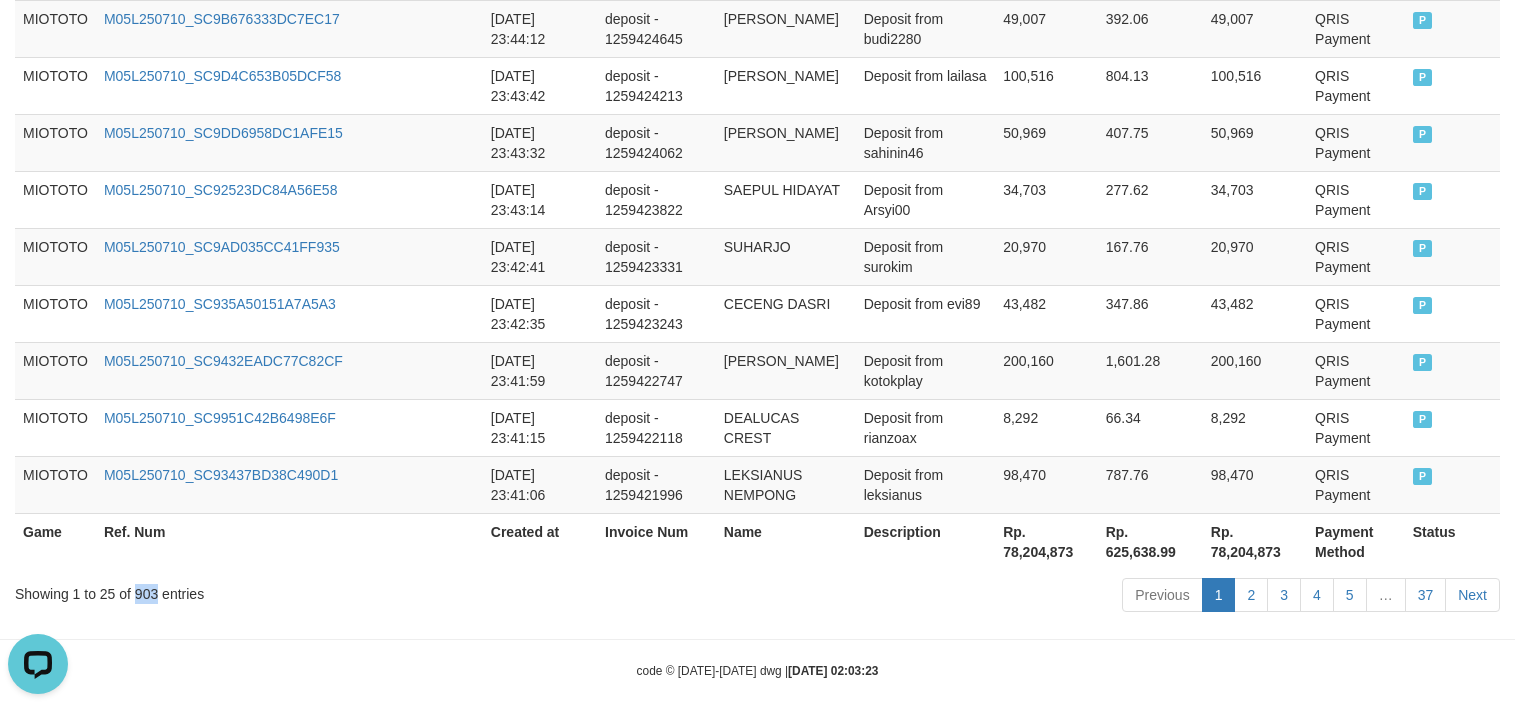 copy on "903" 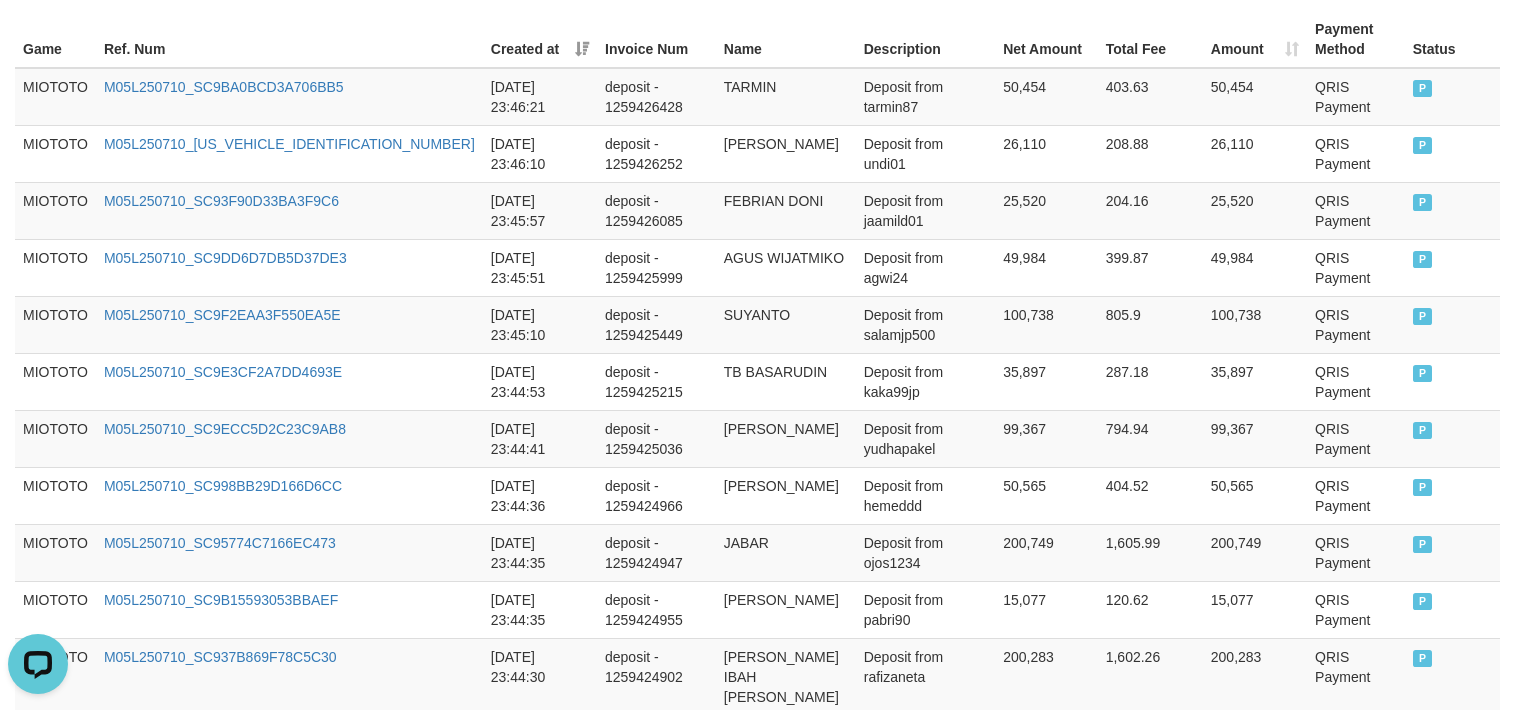 scroll, scrollTop: 112, scrollLeft: 0, axis: vertical 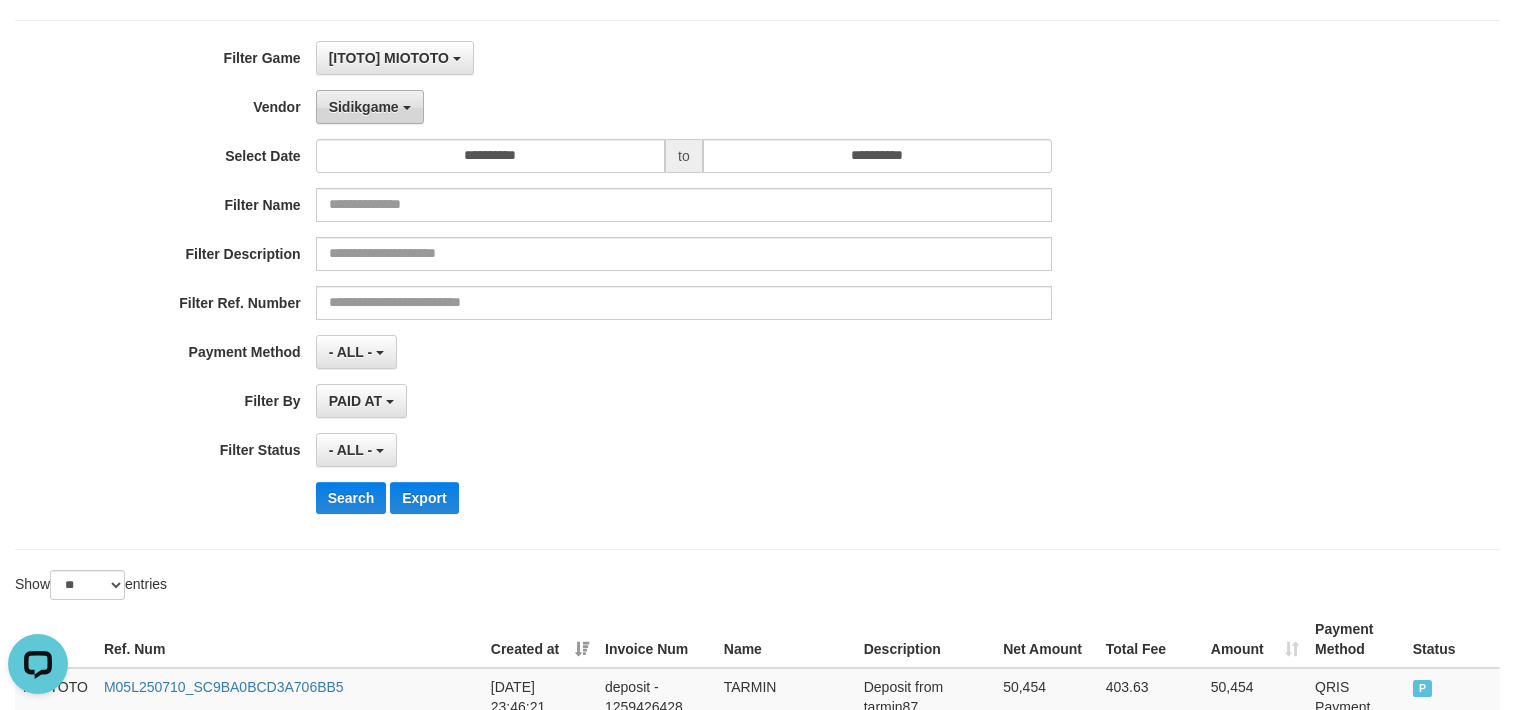 click on "Sidikgame" at bounding box center (370, 107) 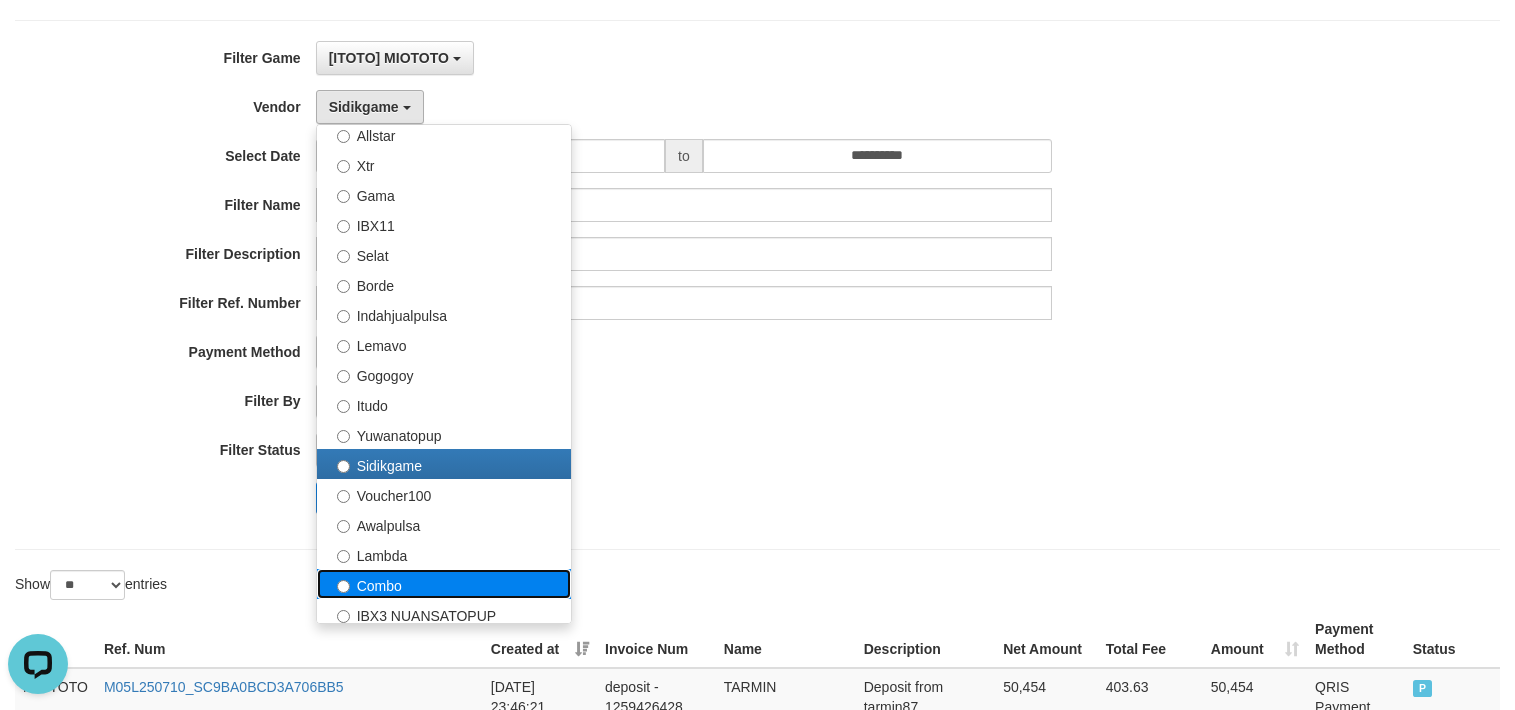 click on "Combo" at bounding box center [444, 584] 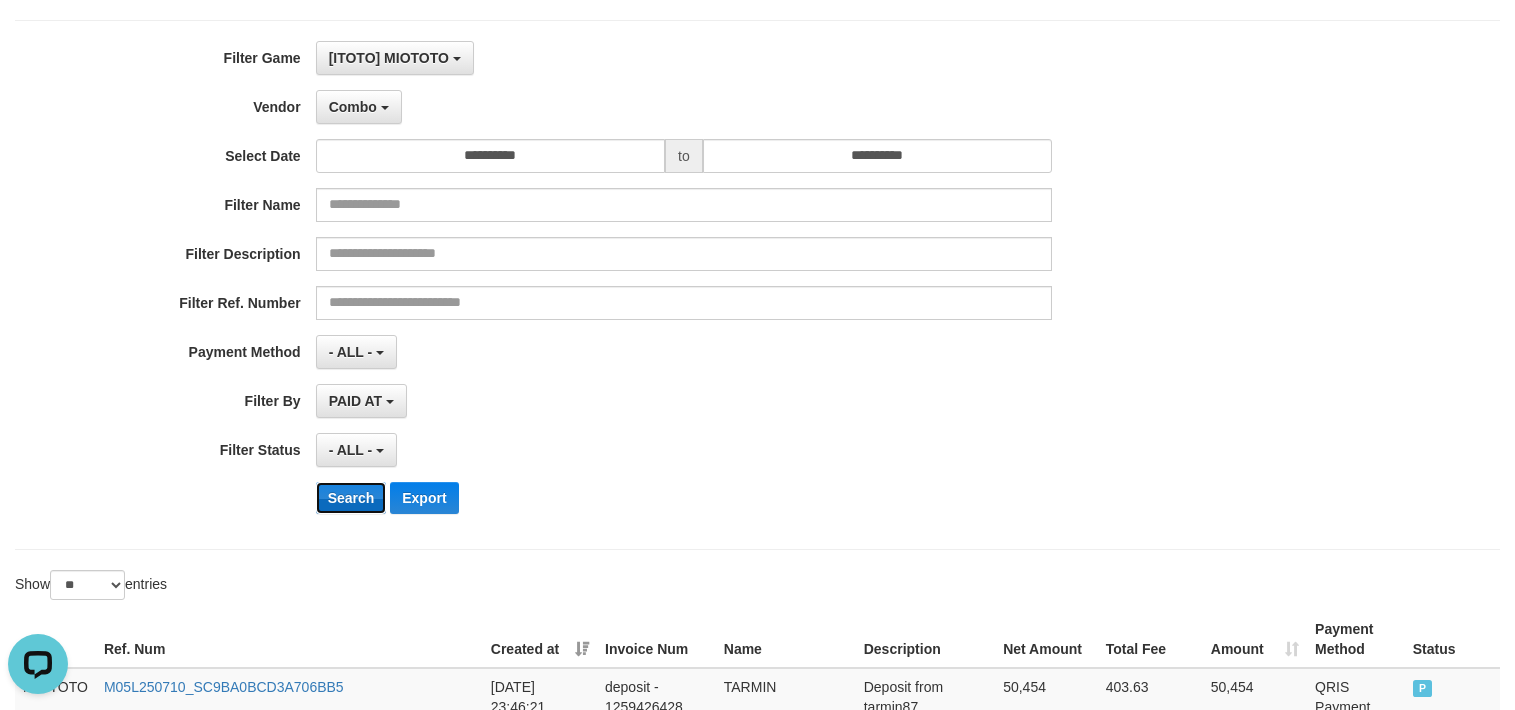 click on "Search" at bounding box center [351, 498] 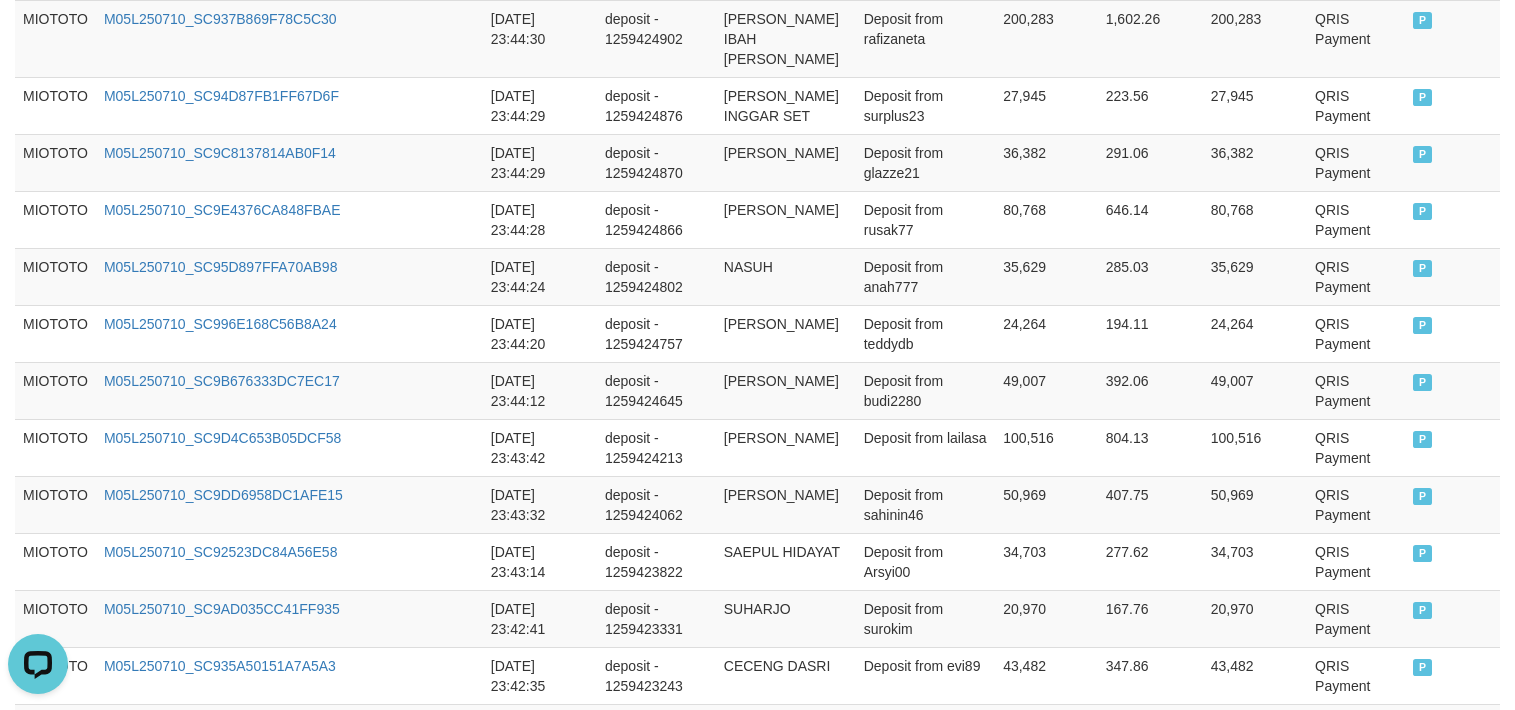 scroll, scrollTop: 1712, scrollLeft: 0, axis: vertical 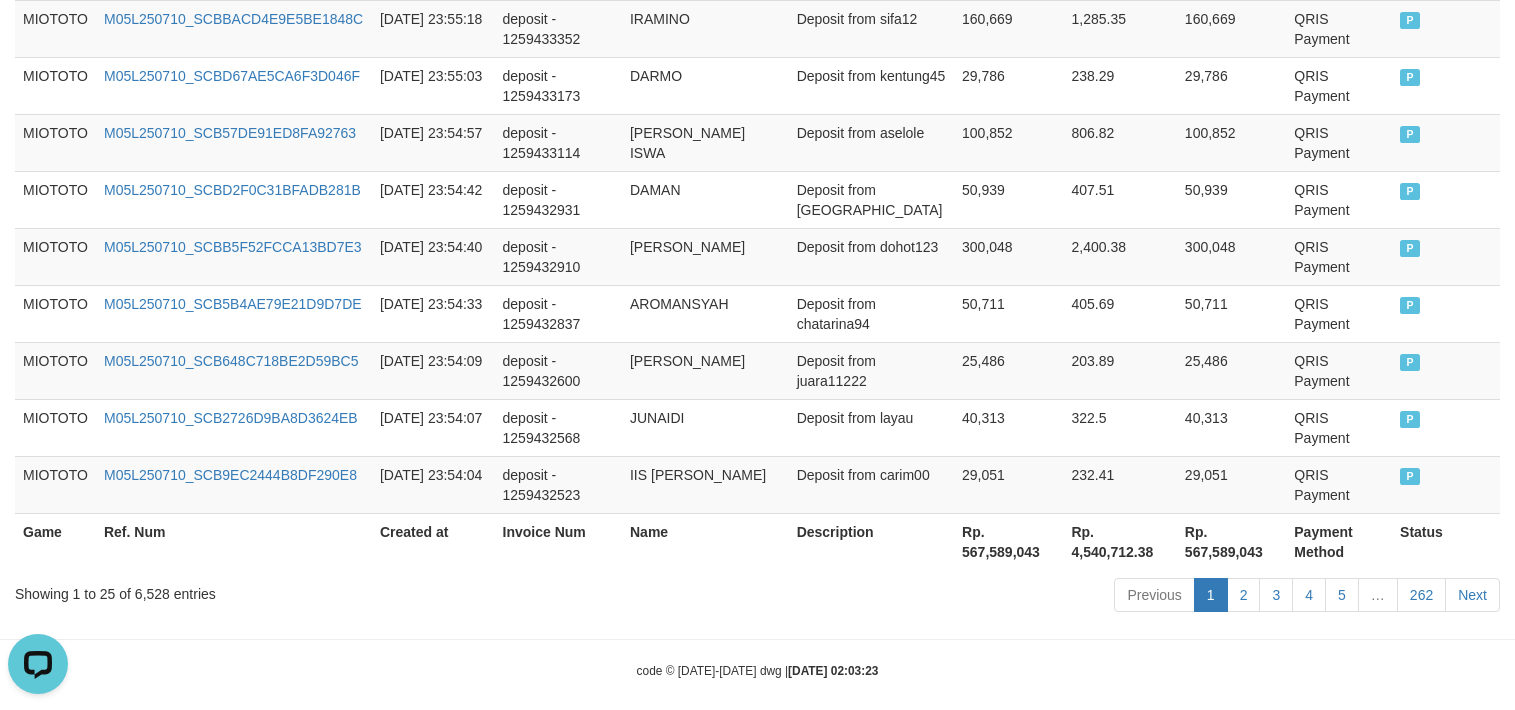 click on "Rp. 567,589,043" at bounding box center [1231, 541] 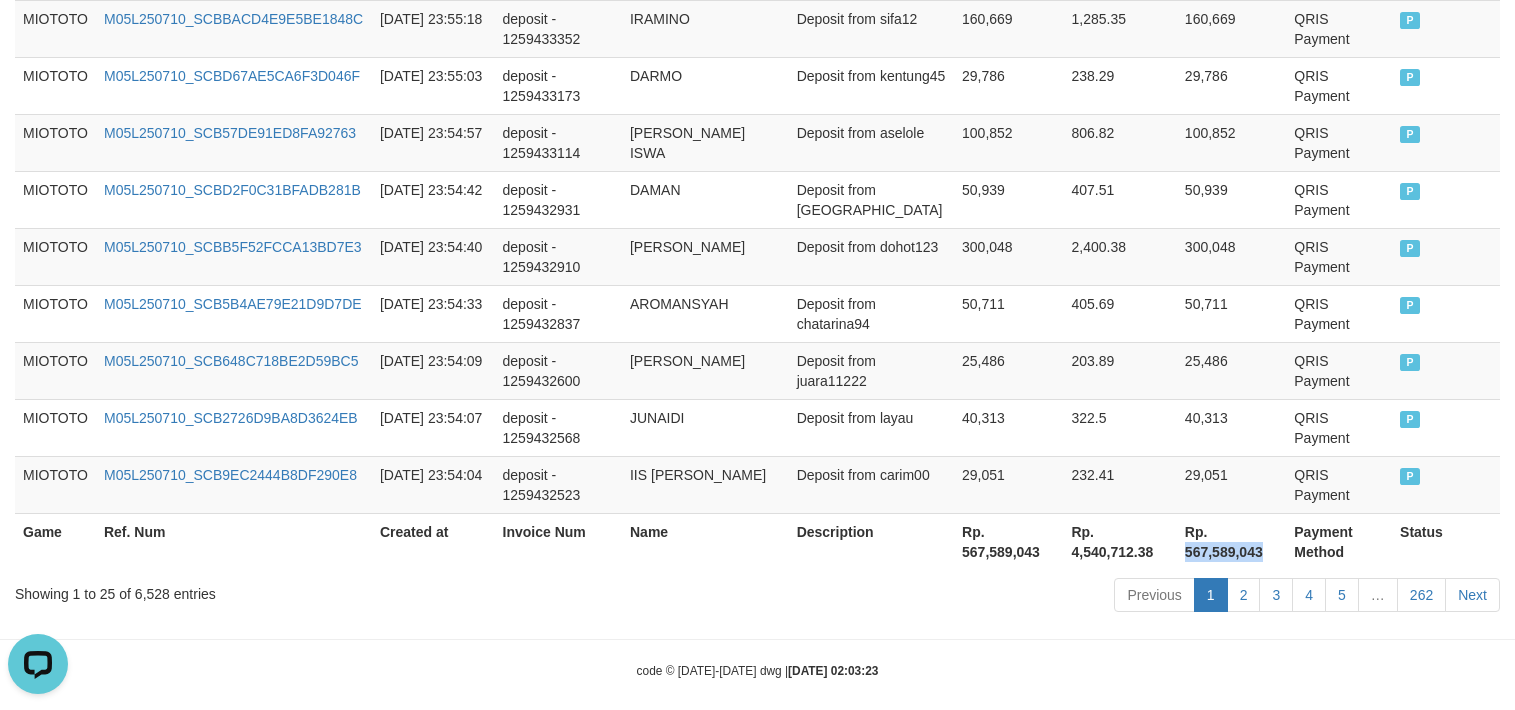 click on "Rp. 567,589,043" at bounding box center (1231, 541) 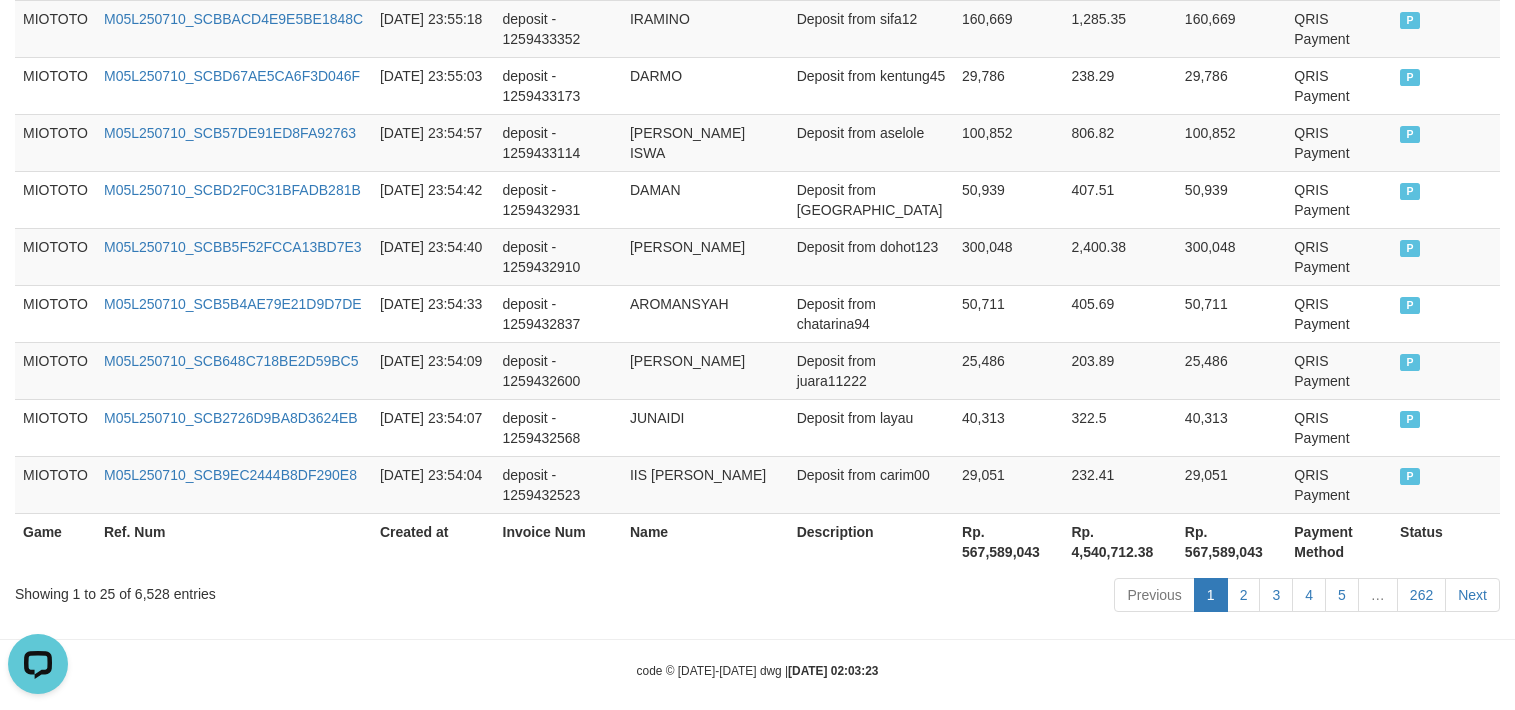 click on "Showing 1 to 25 of 6,528 entries" at bounding box center [315, 590] 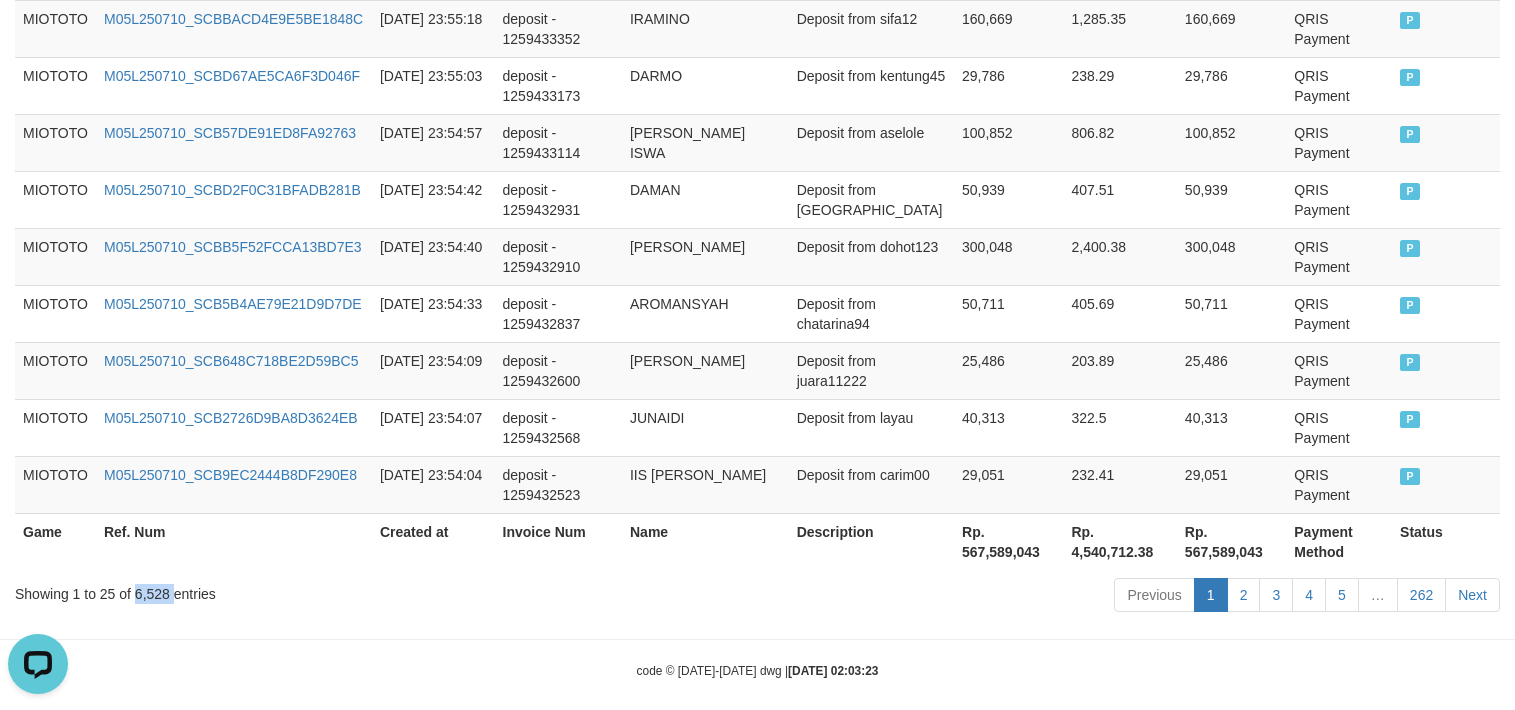 click on "Showing 1 to 25 of 6,528 entries" at bounding box center [315, 590] 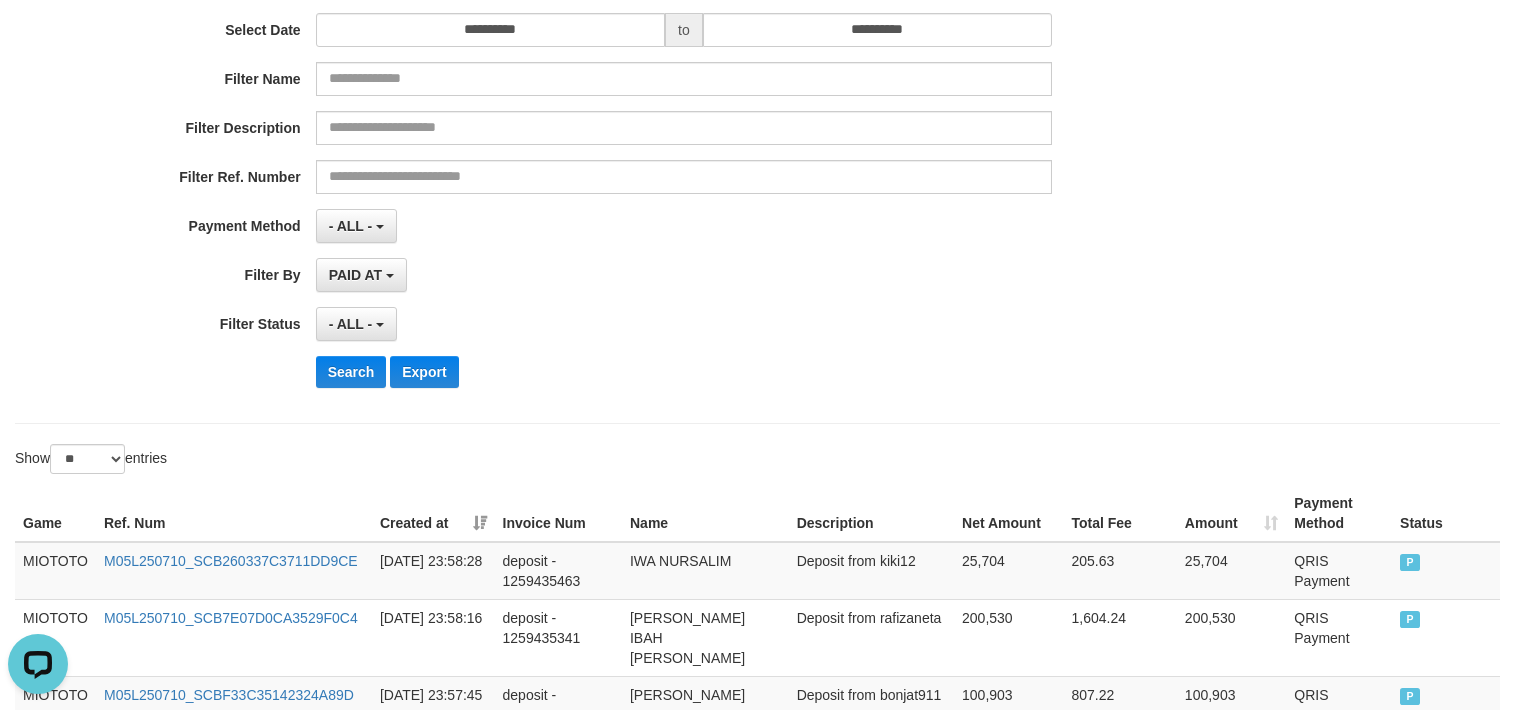 scroll, scrollTop: 0, scrollLeft: 0, axis: both 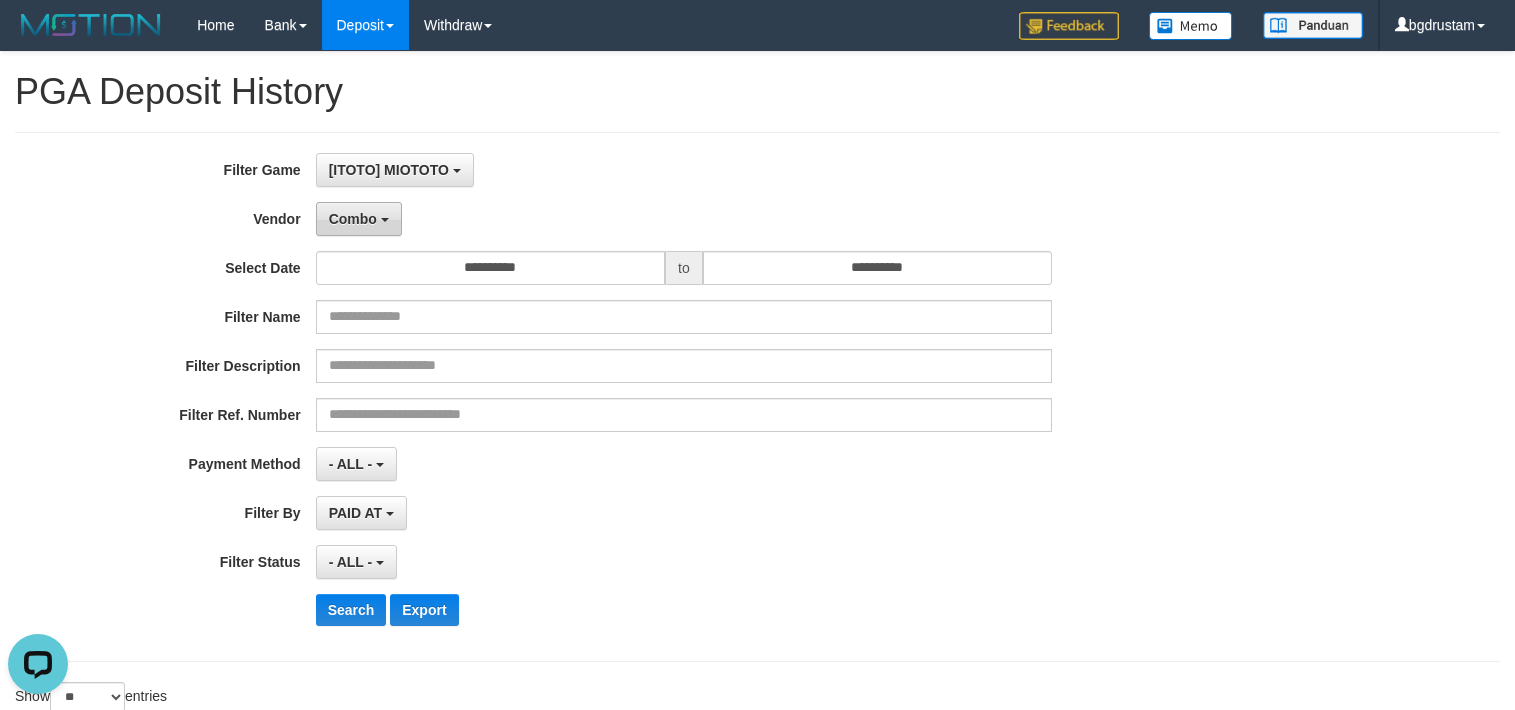 click on "Combo" at bounding box center (353, 219) 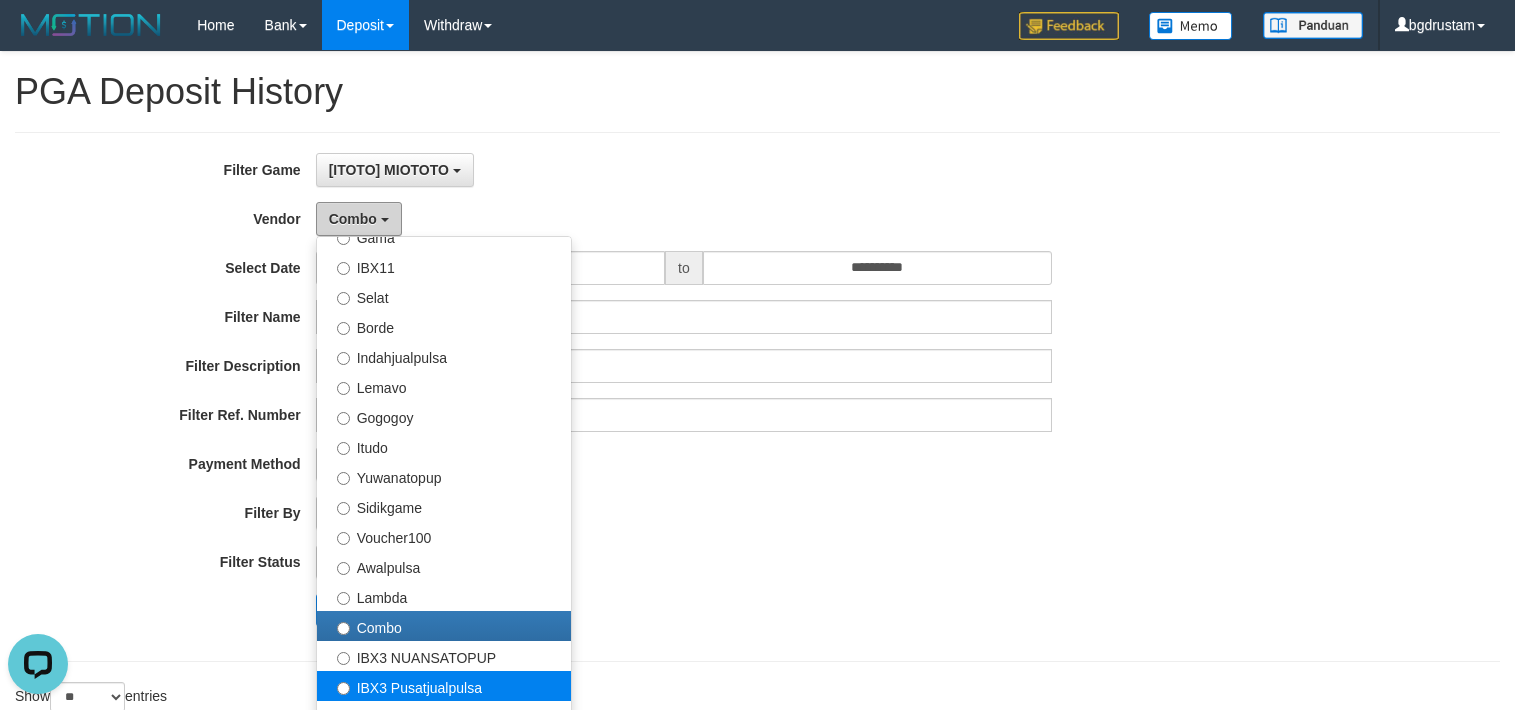 scroll, scrollTop: 686, scrollLeft: 0, axis: vertical 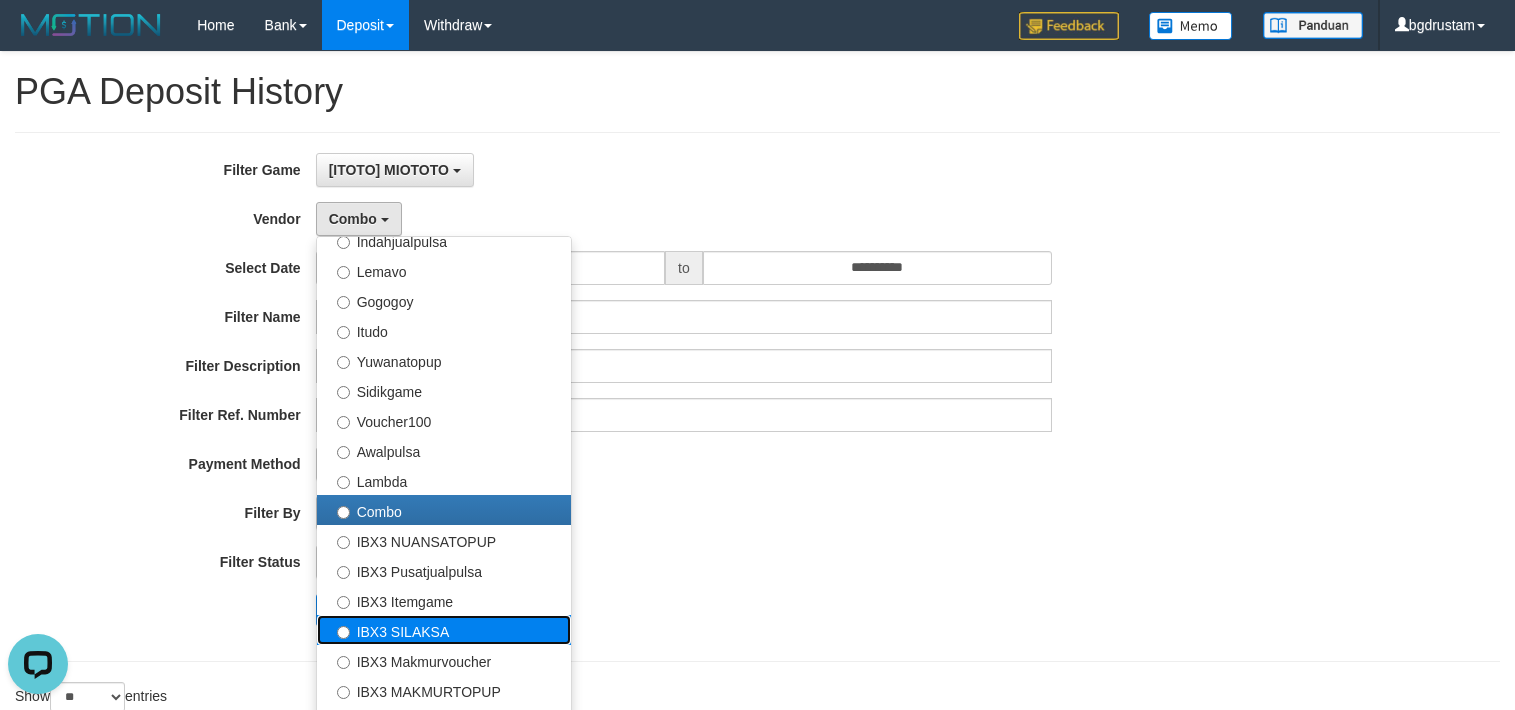 click on "IBX3 SILAKSA" at bounding box center [444, 630] 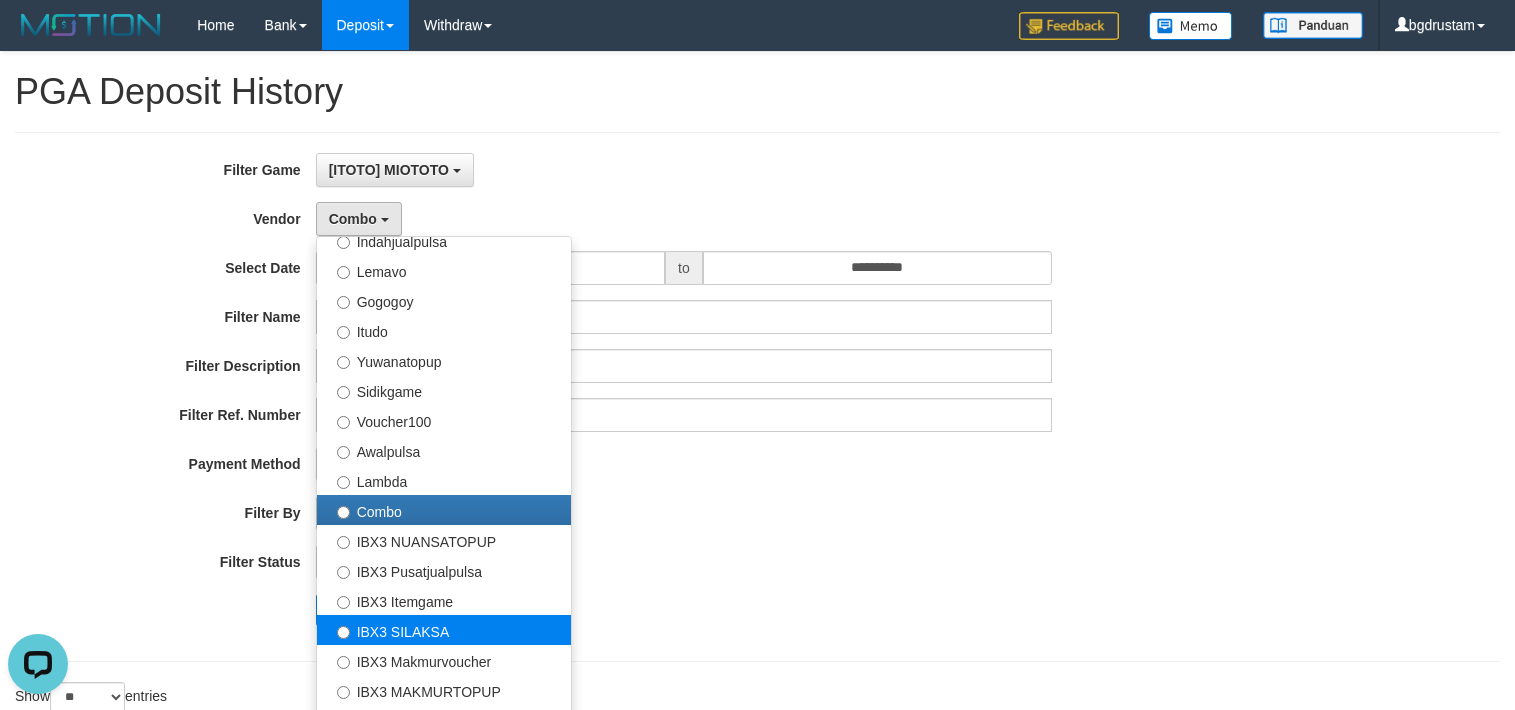 select on "**********" 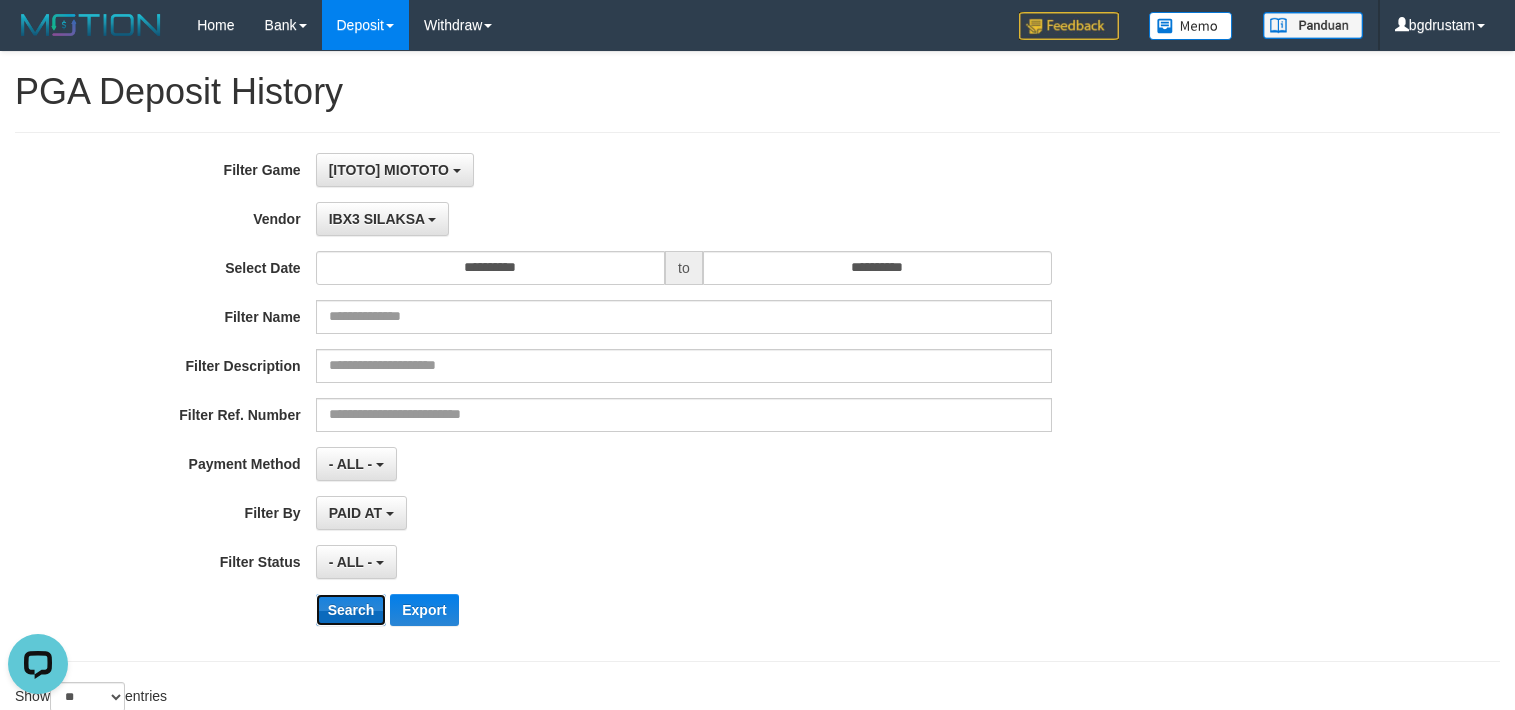 click on "Search" at bounding box center [351, 610] 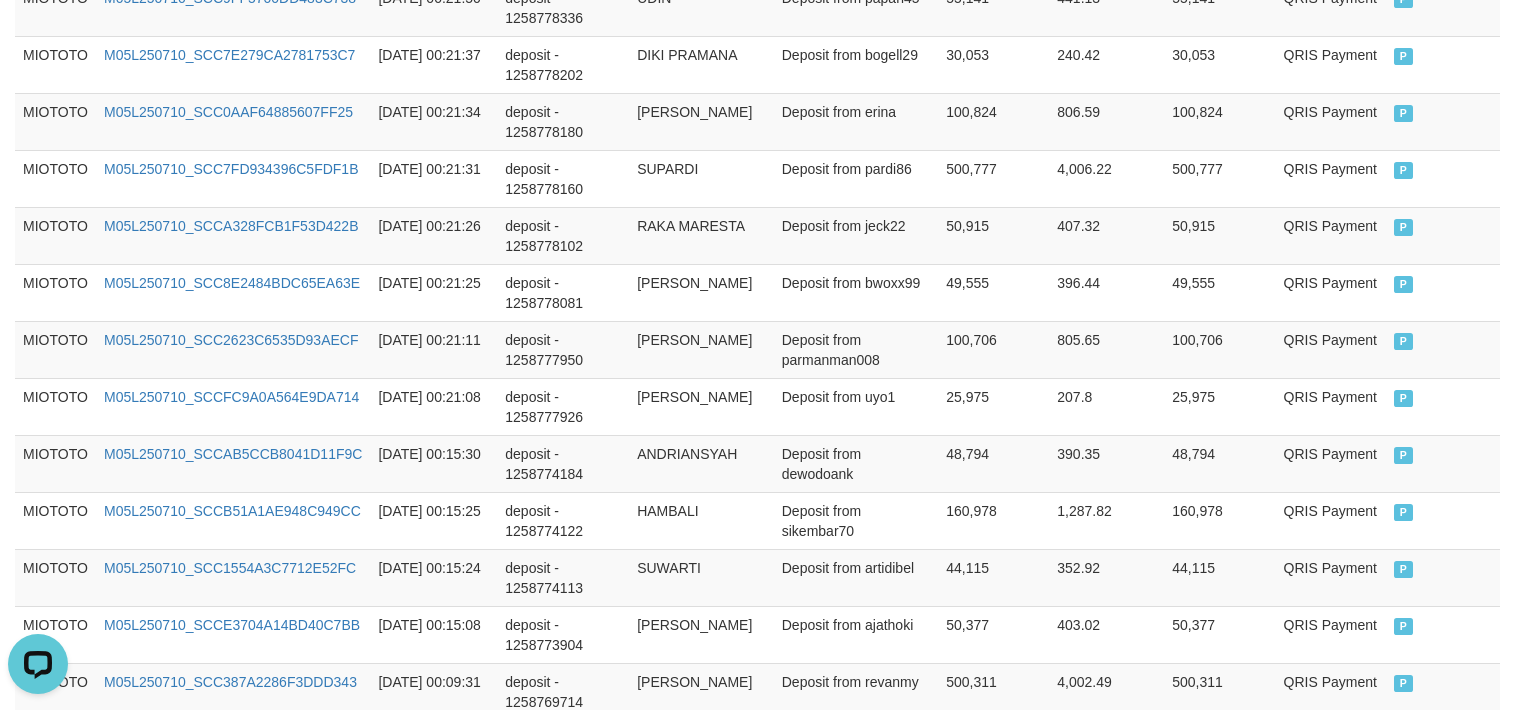 scroll, scrollTop: 1370, scrollLeft: 0, axis: vertical 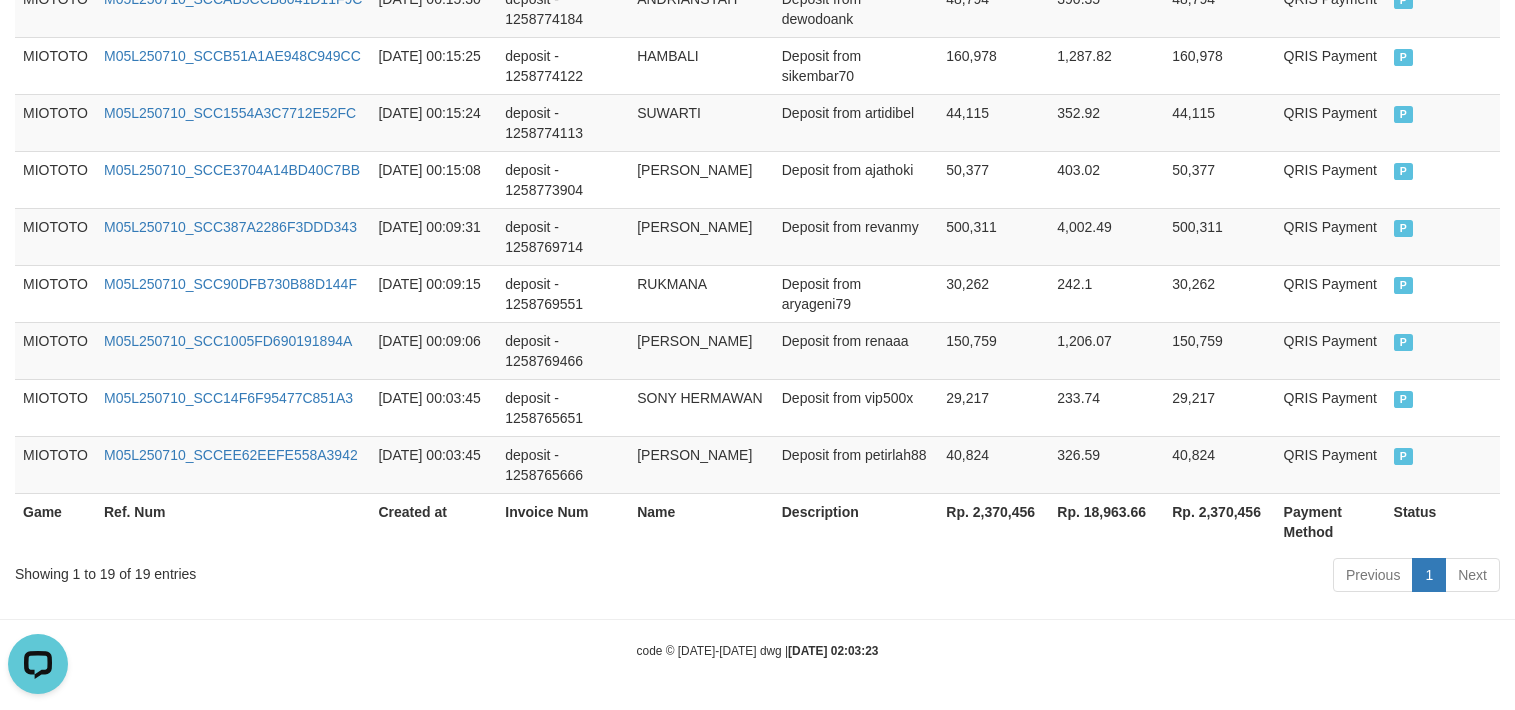 click on "Rp. 2,370,456" at bounding box center [1219, 521] 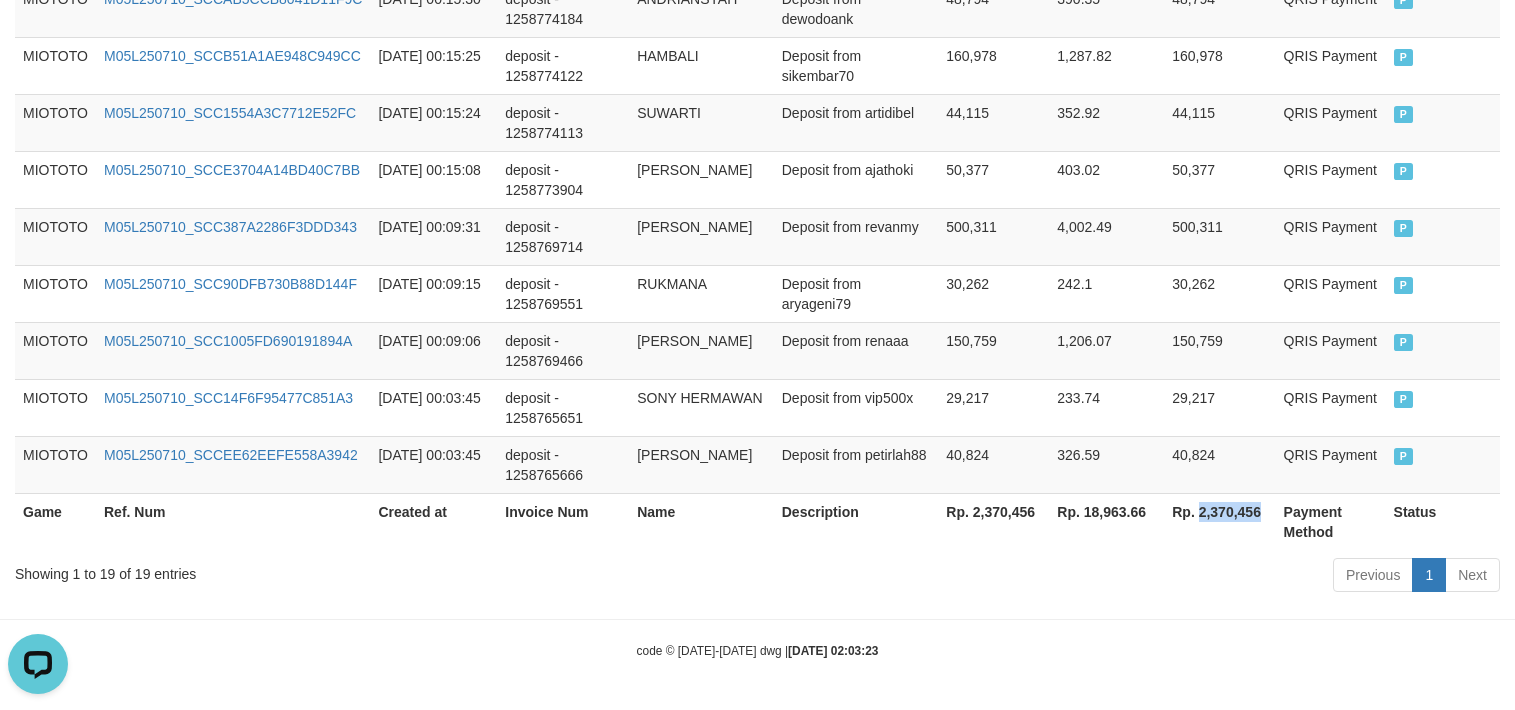 click on "Rp. 2,370,456" at bounding box center [1219, 521] 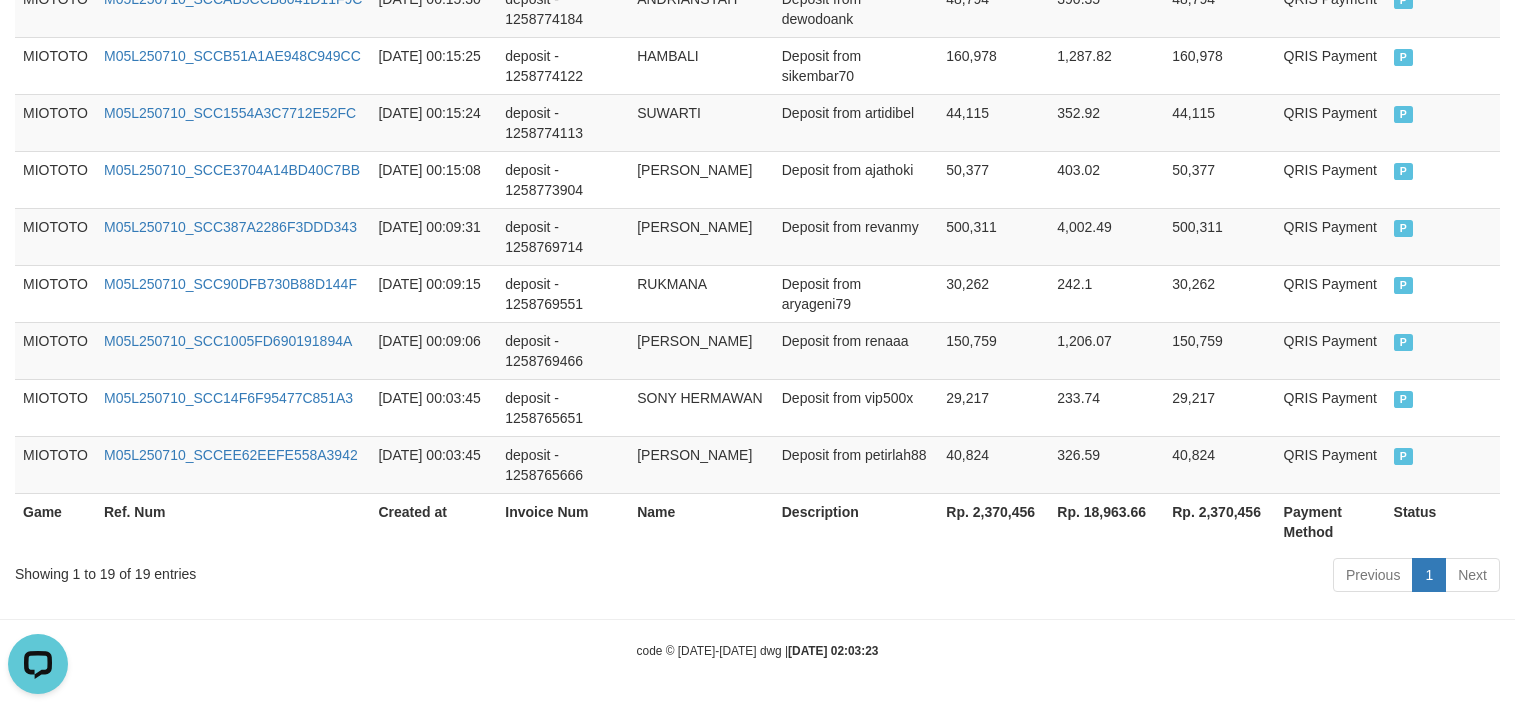 click on "Showing 1 to 19 of 19 entries Previous 1 Next" at bounding box center (757, 577) 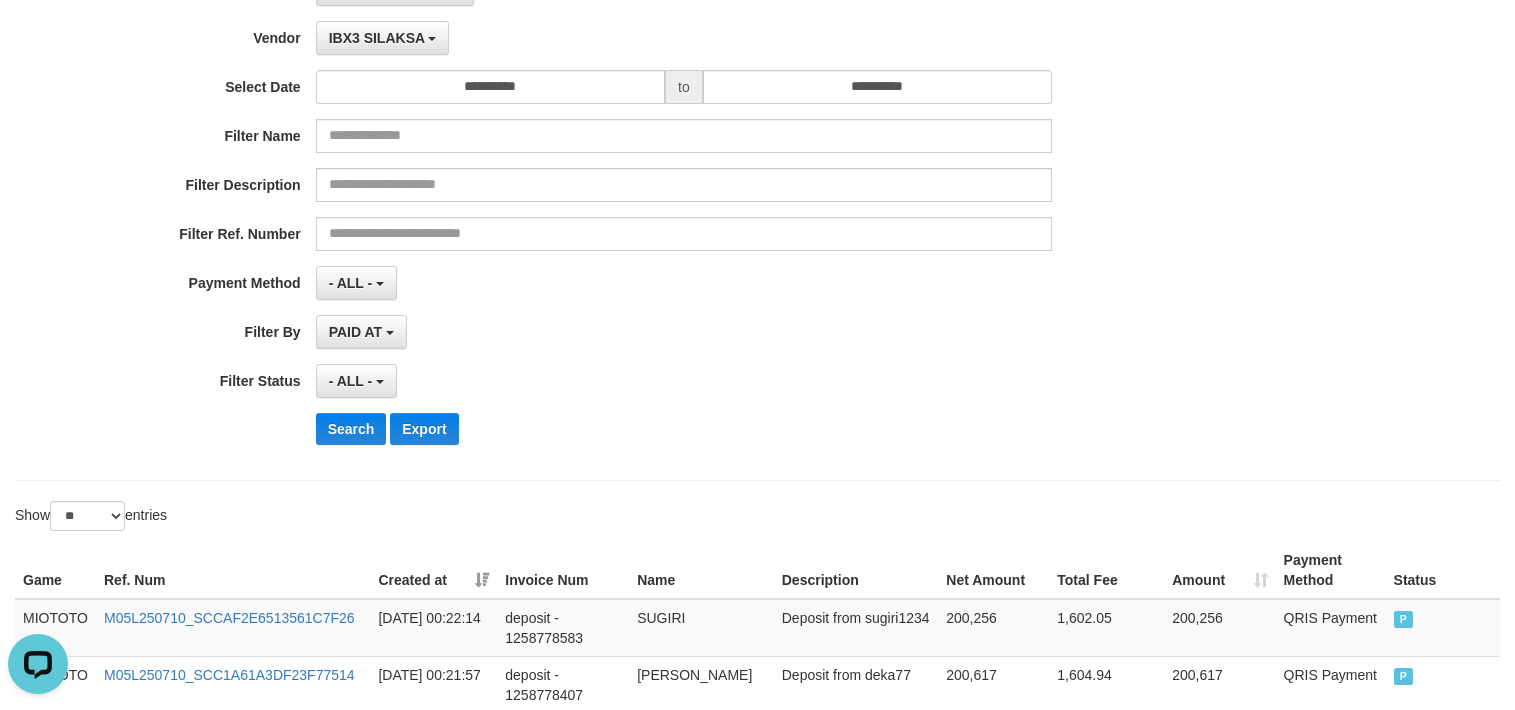 scroll, scrollTop: 0, scrollLeft: 0, axis: both 